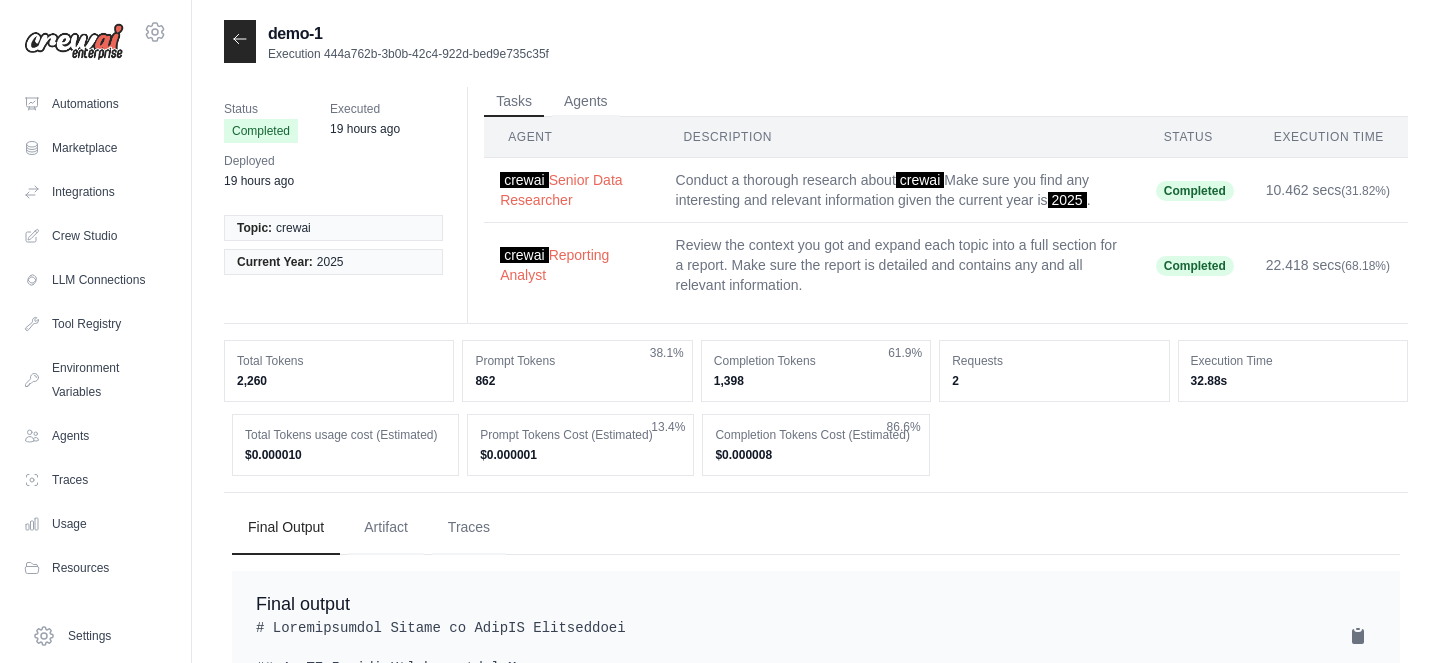 scroll, scrollTop: 0, scrollLeft: 0, axis: both 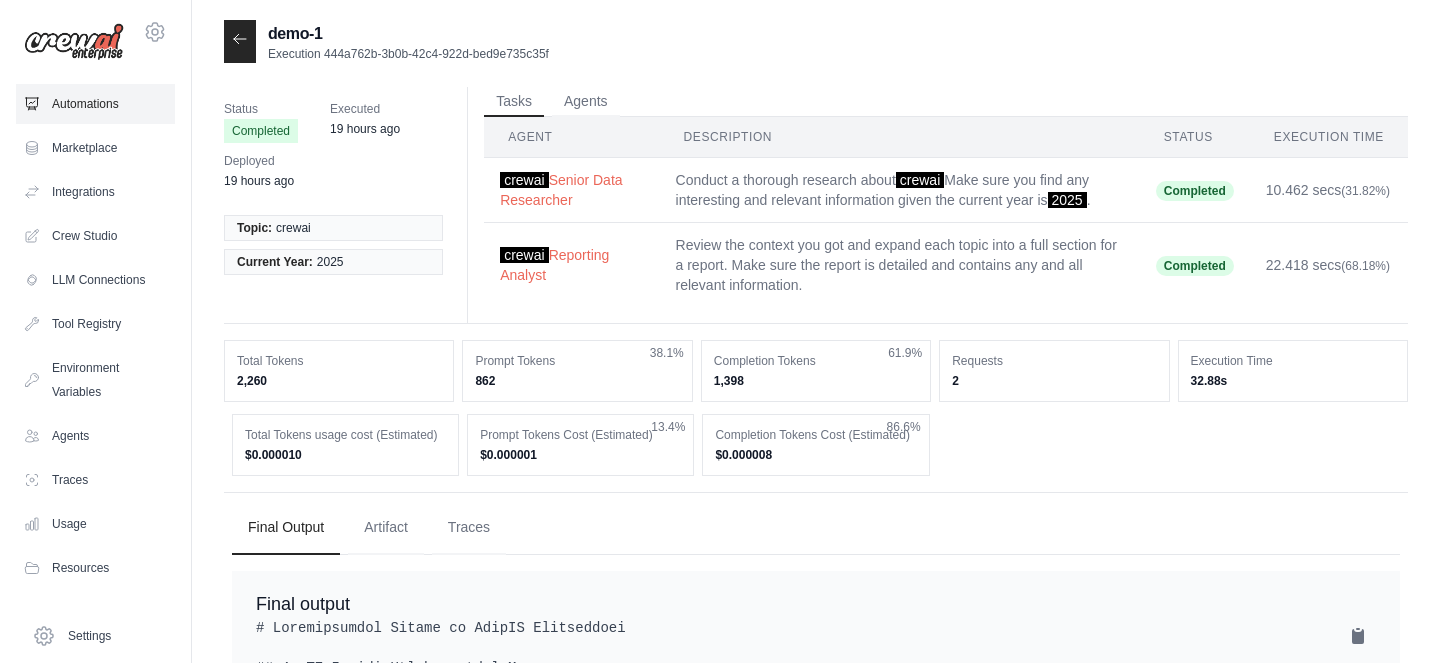click on "Automations" at bounding box center [95, 104] 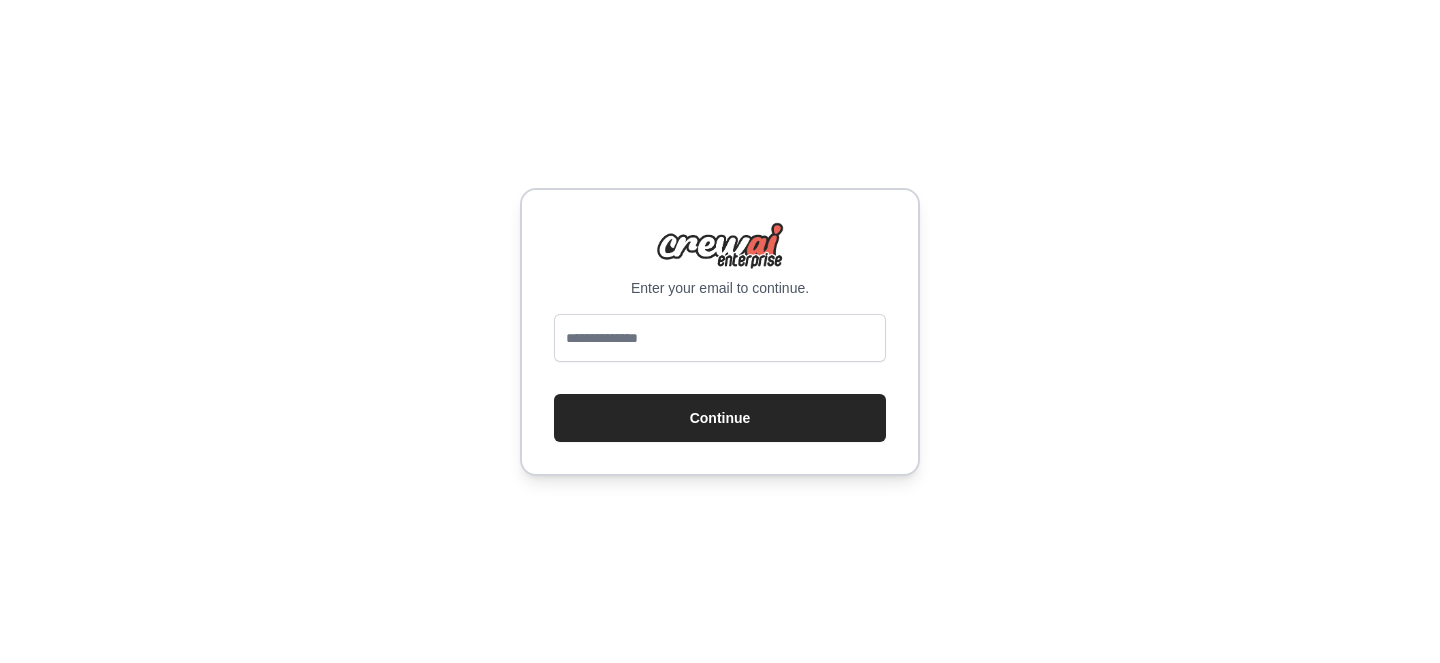 scroll, scrollTop: 0, scrollLeft: 0, axis: both 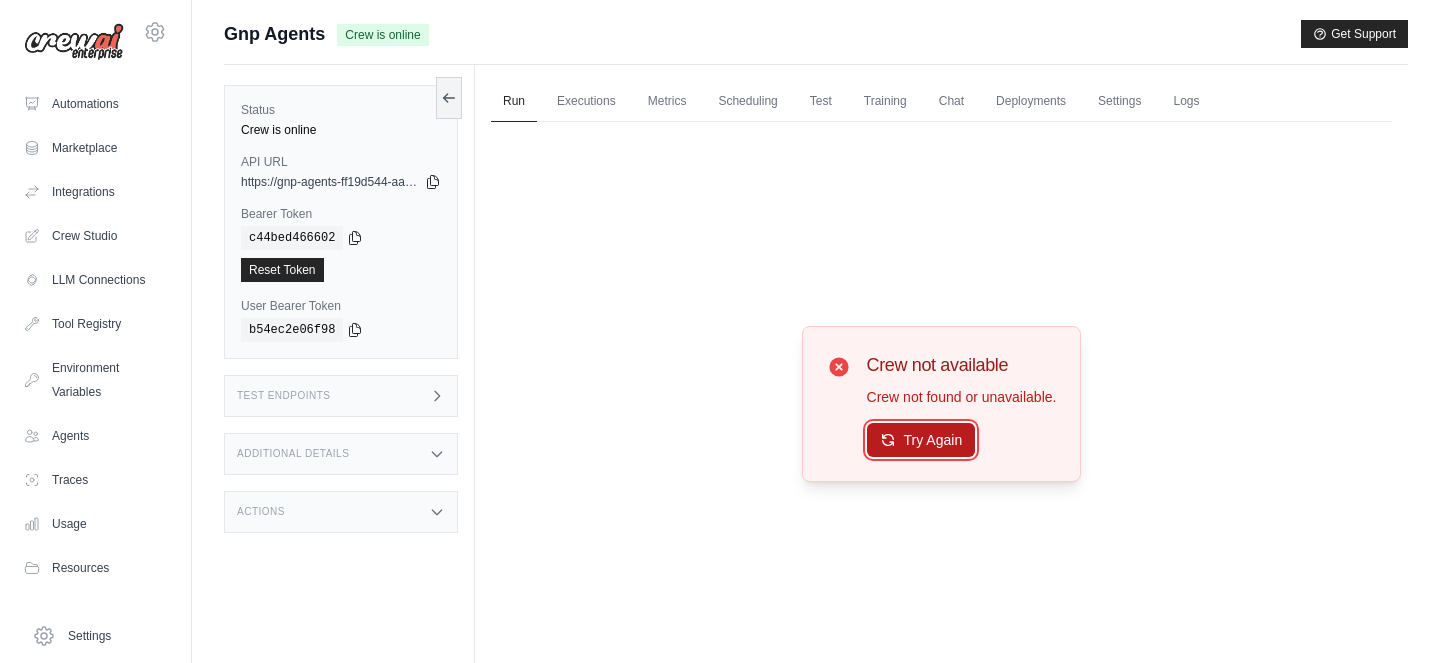click on "Try Again" at bounding box center [921, 440] 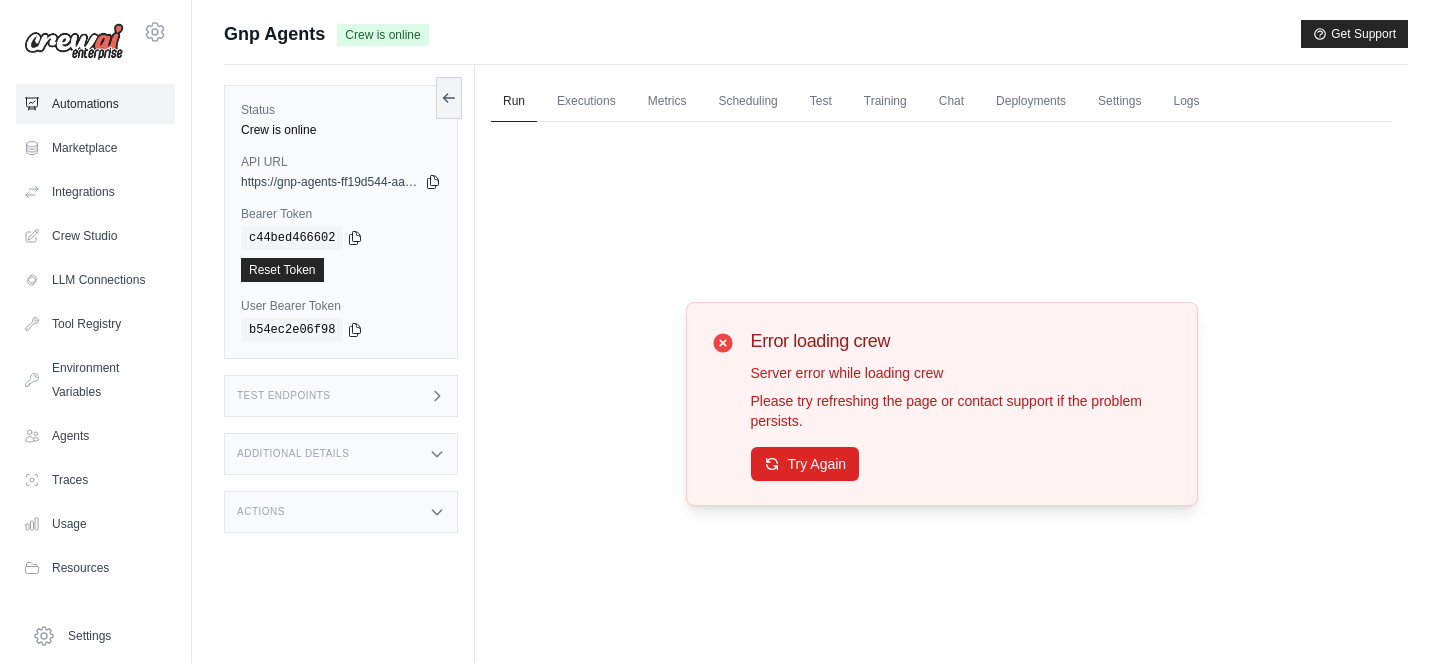 click on "Automations" at bounding box center (95, 104) 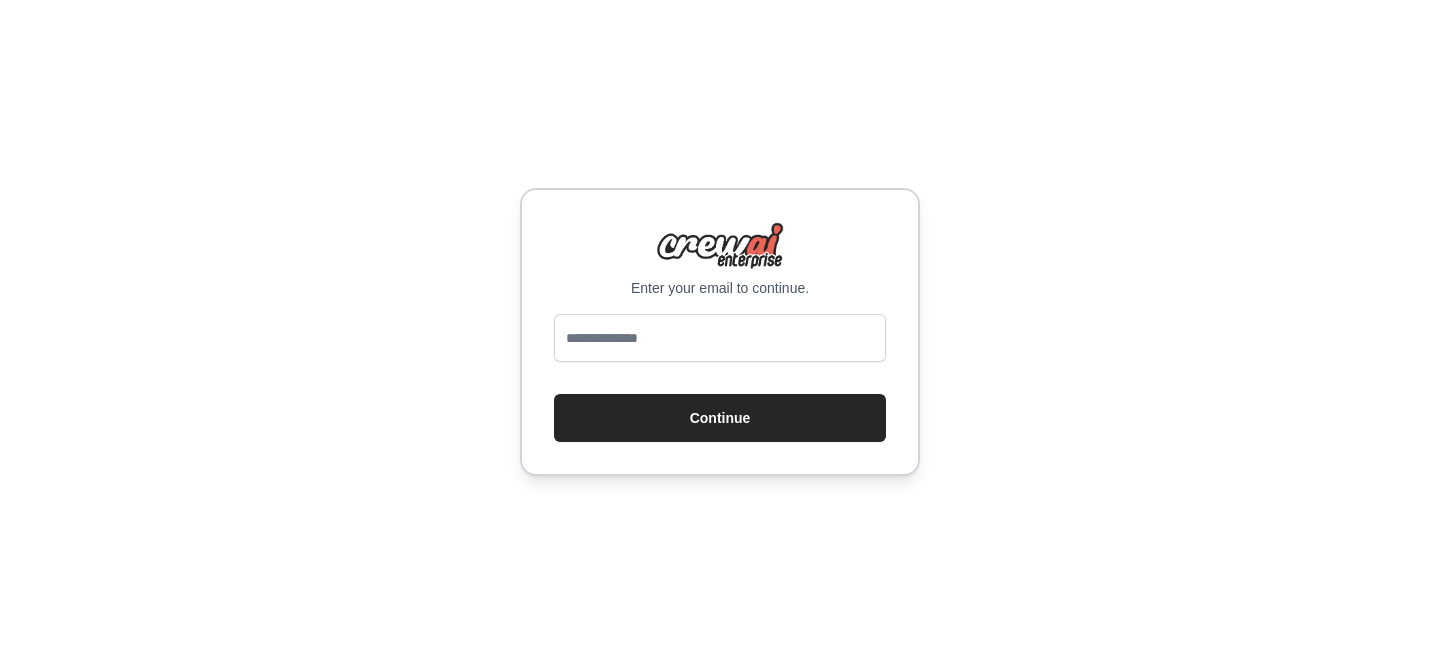 scroll, scrollTop: 0, scrollLeft: 0, axis: both 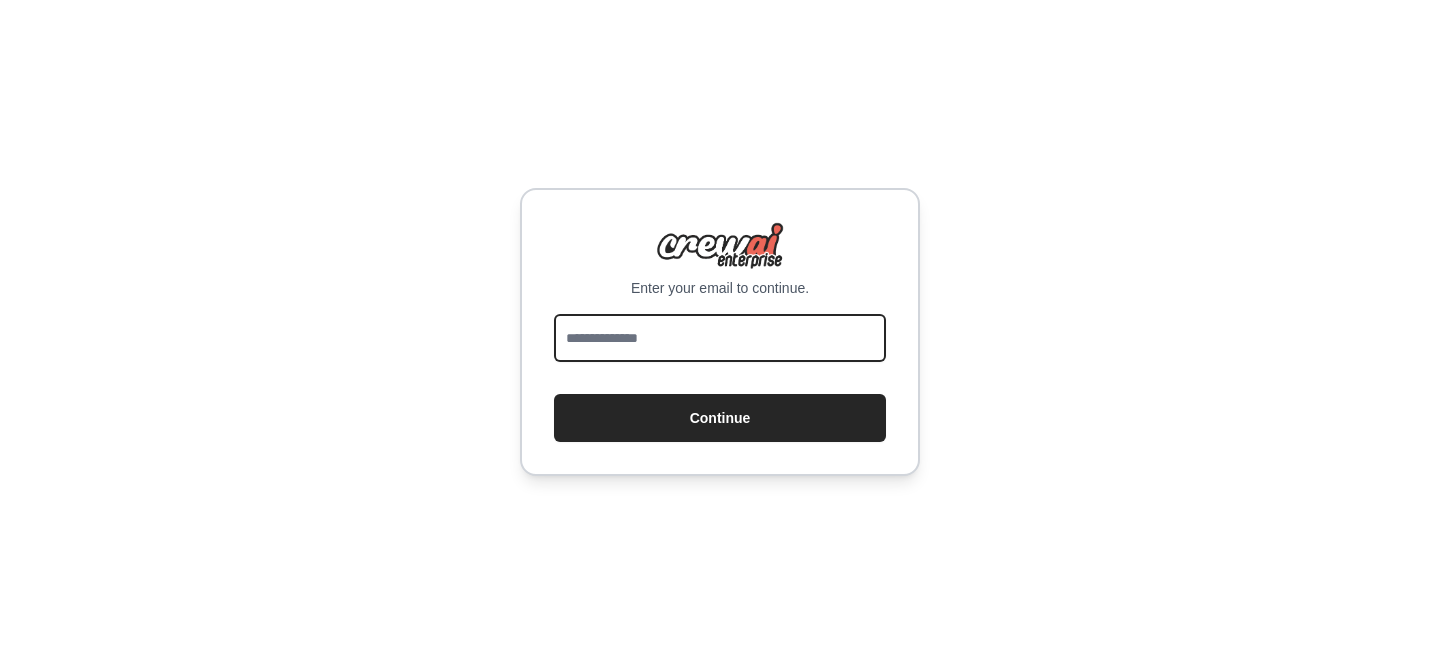 click at bounding box center (720, 338) 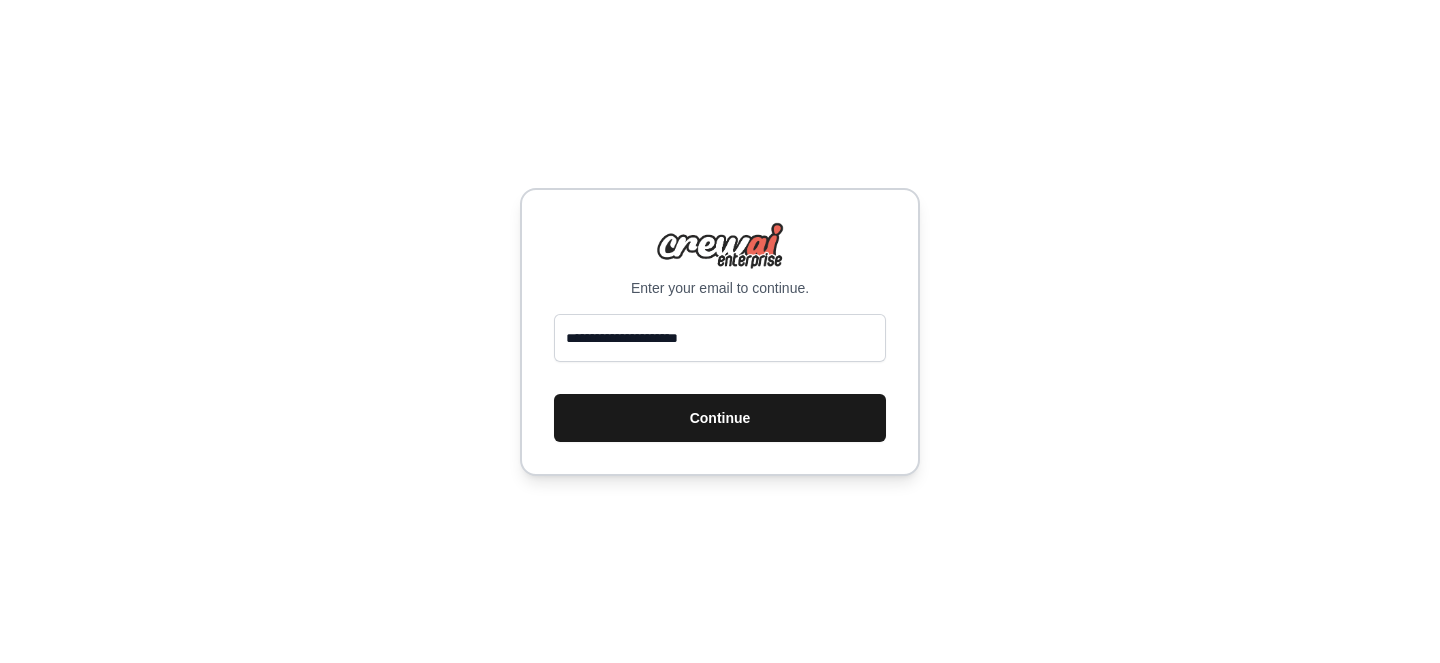 click on "Continue" at bounding box center (720, 418) 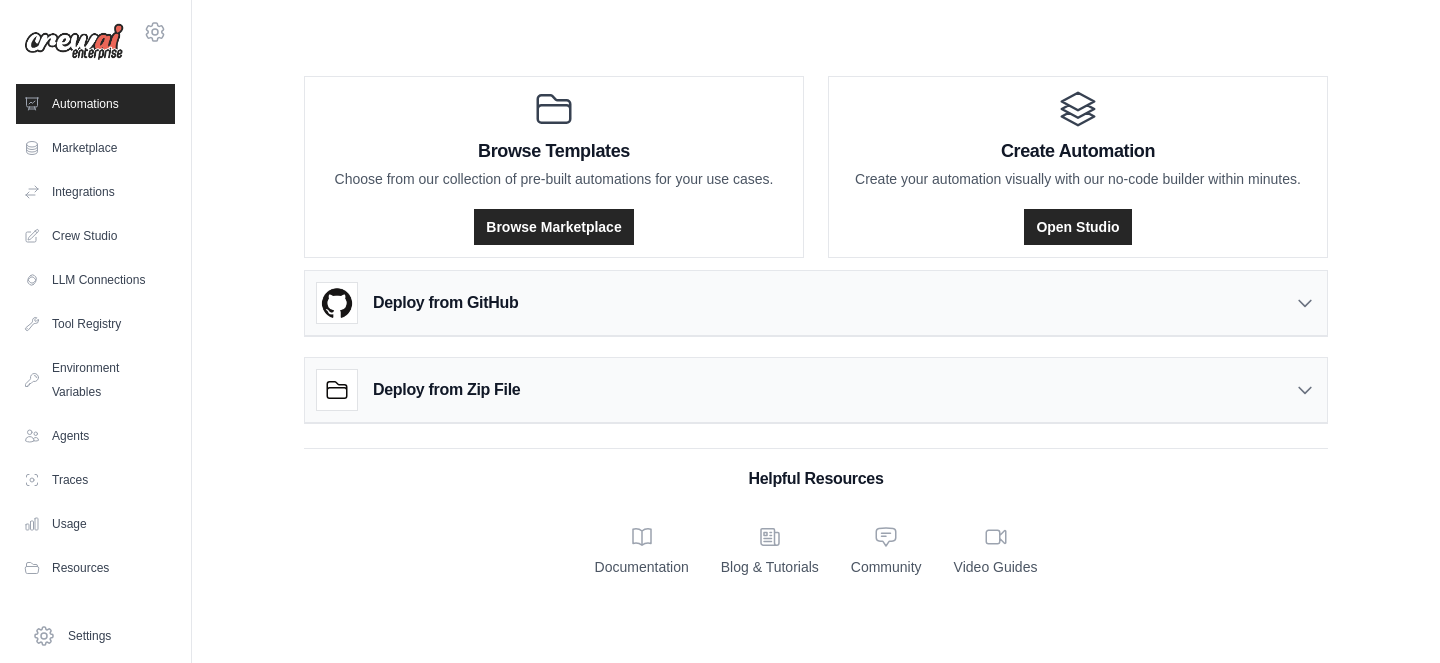 scroll, scrollTop: 0, scrollLeft: 0, axis: both 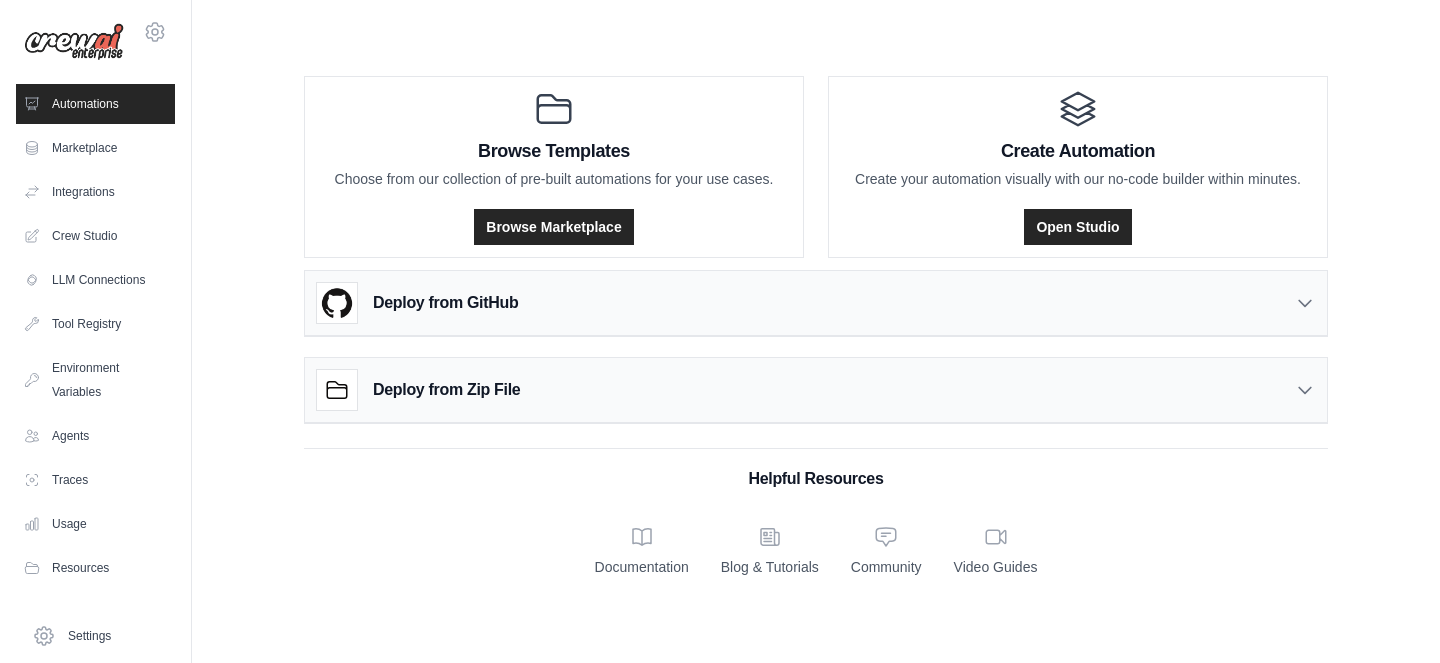 click on "Automations" at bounding box center (95, 104) 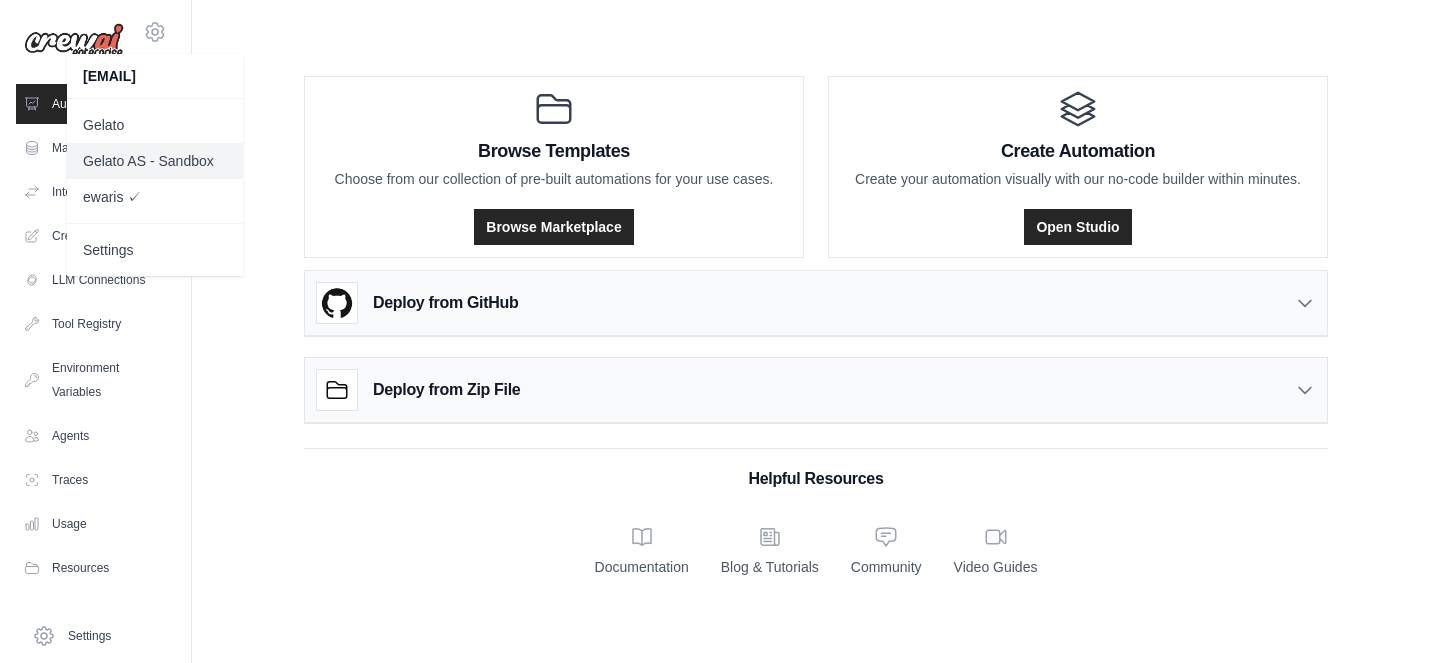 click on "Gelato AS - Sandbox" at bounding box center (155, 161) 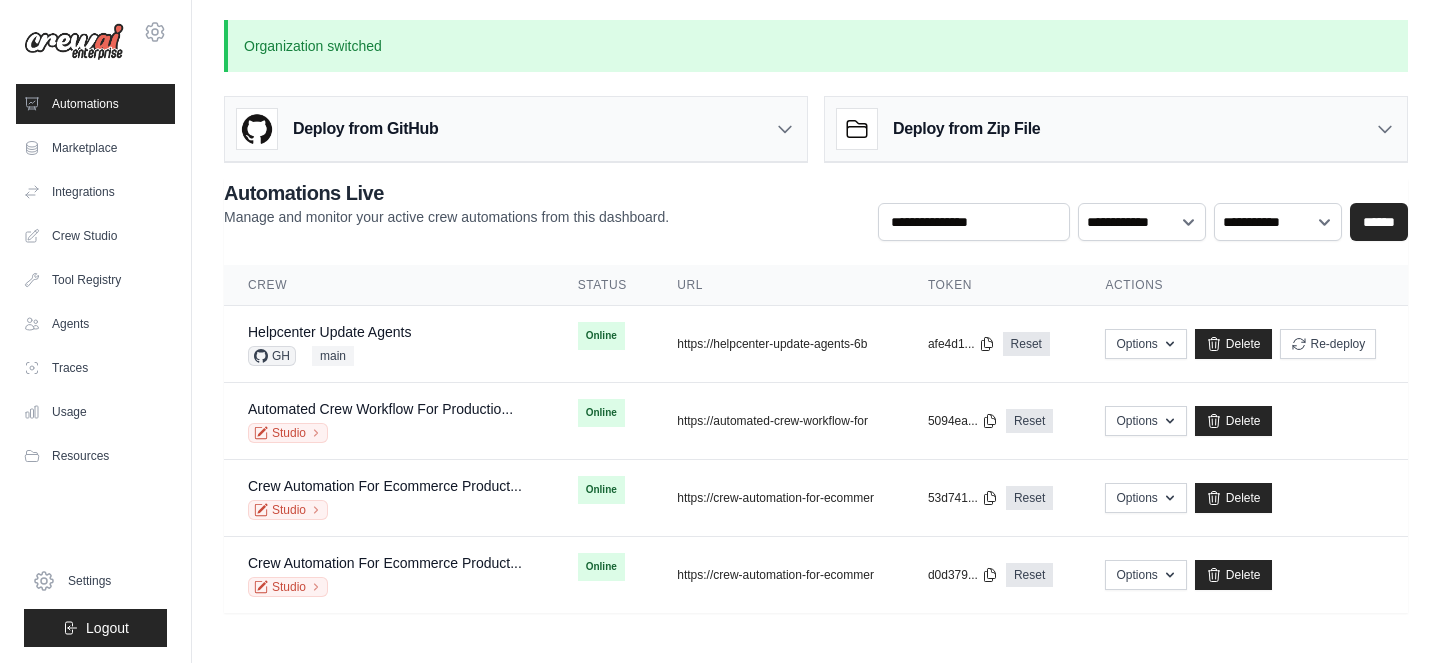 scroll, scrollTop: 0, scrollLeft: 0, axis: both 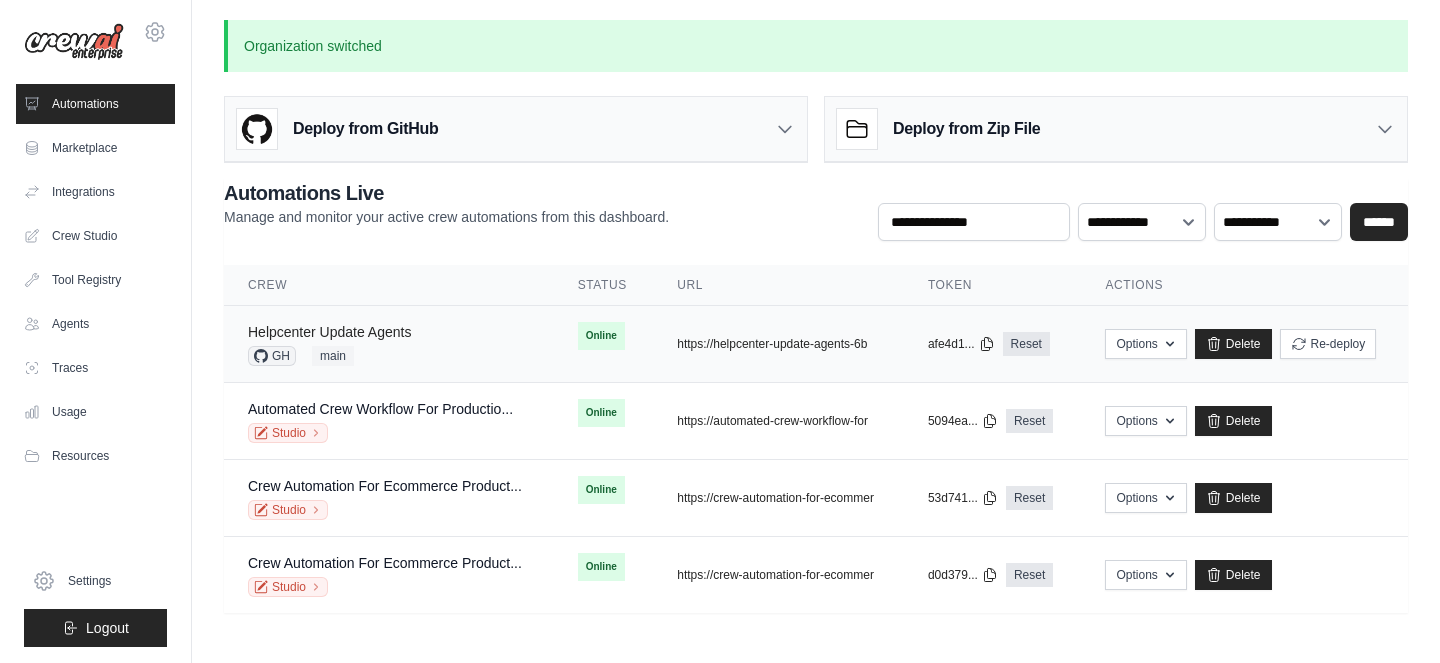 click on "Helpcenter Update Agents" at bounding box center [329, 332] 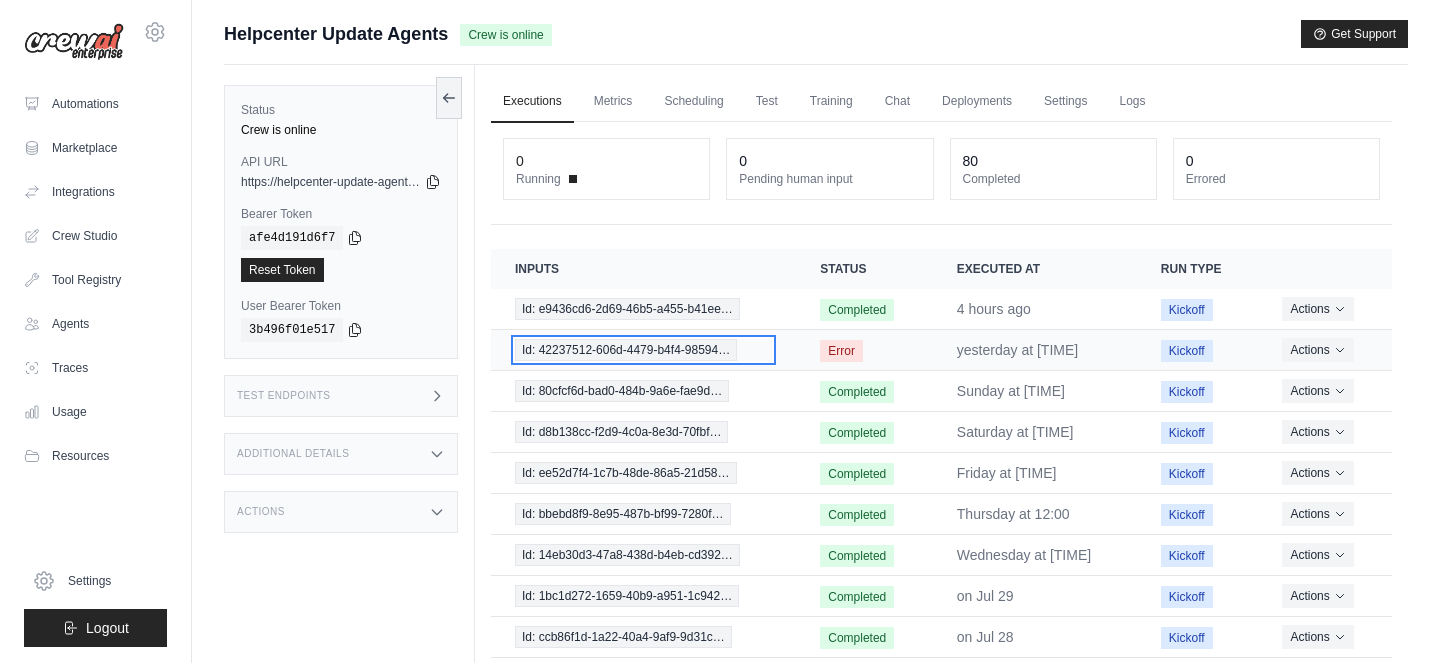 click on "Id:
42237512-606d-4479-b4f4-98594…" at bounding box center [626, 350] 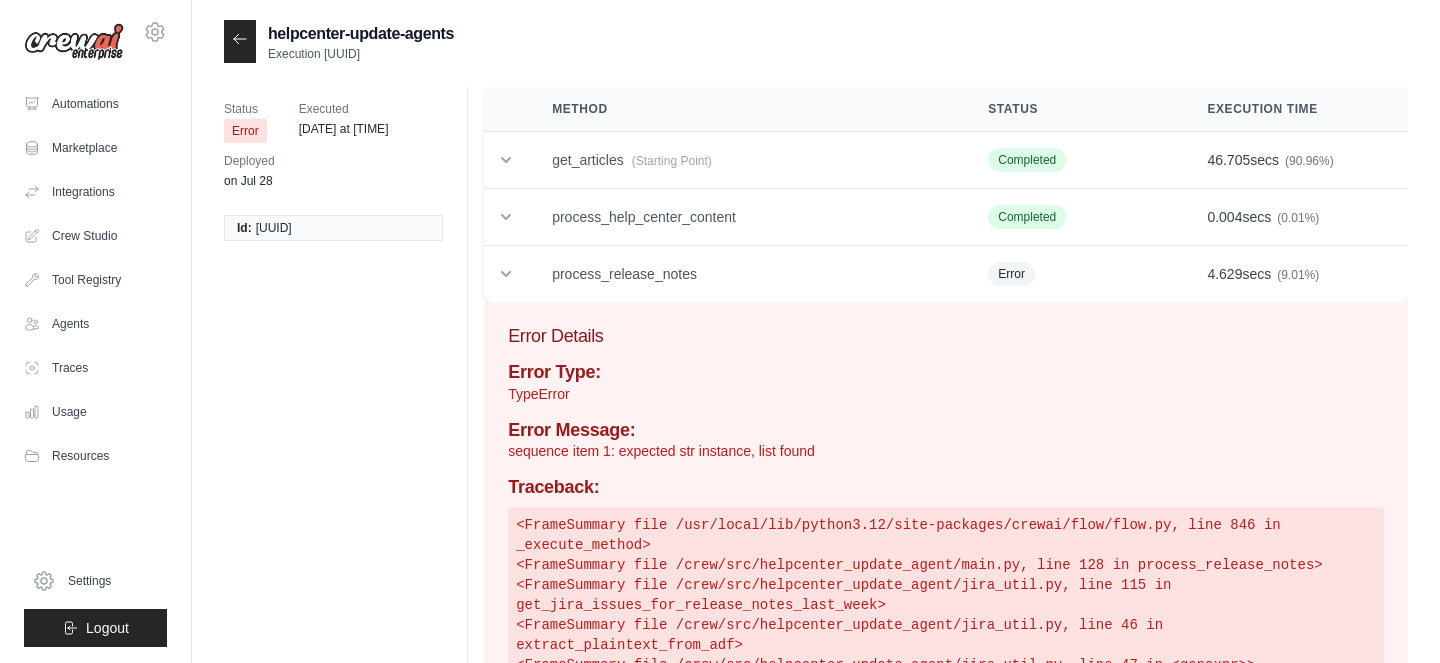 scroll, scrollTop: 0, scrollLeft: 0, axis: both 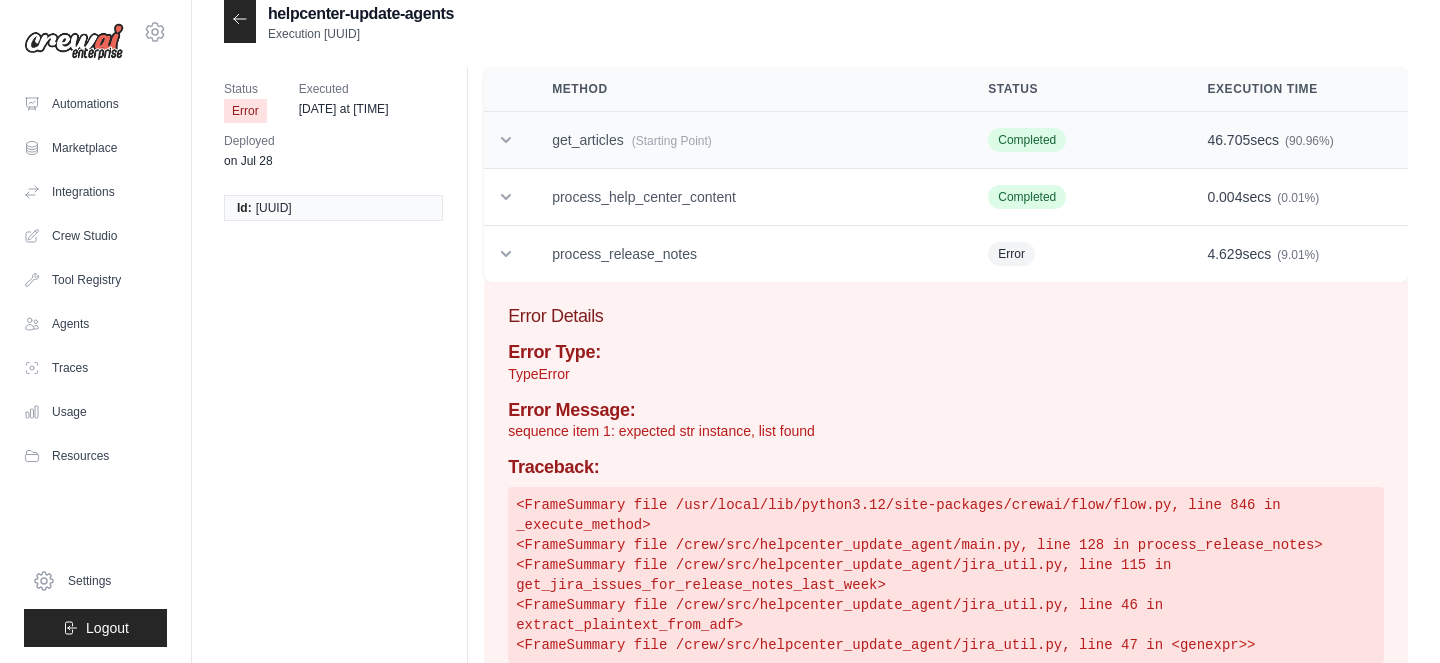 click 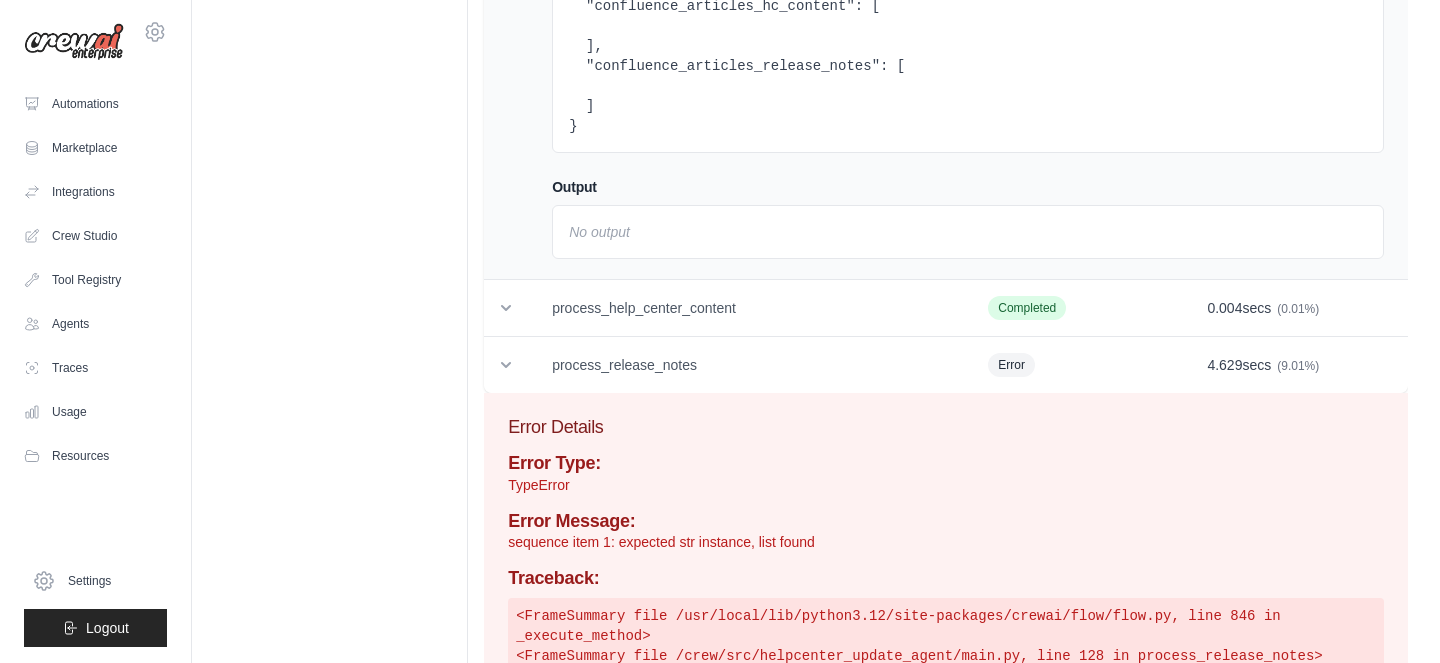 scroll, scrollTop: 1048, scrollLeft: 0, axis: vertical 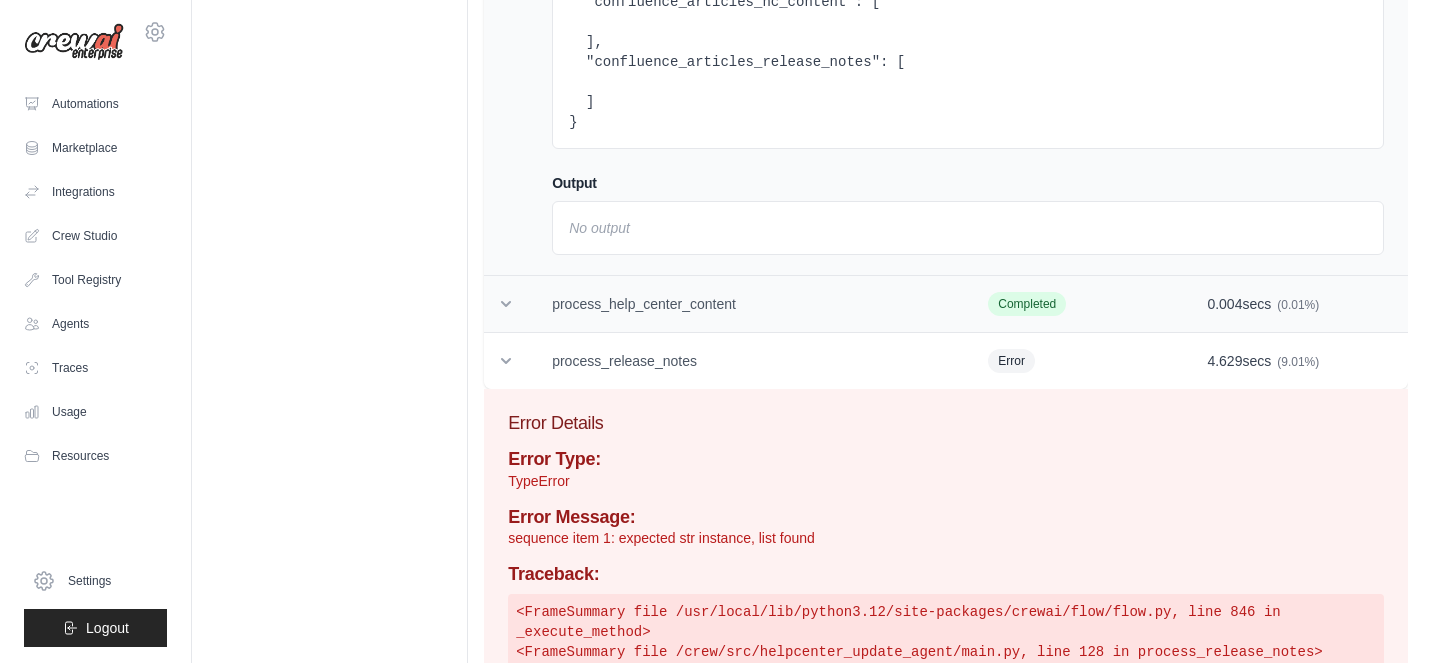 click at bounding box center (506, 304) 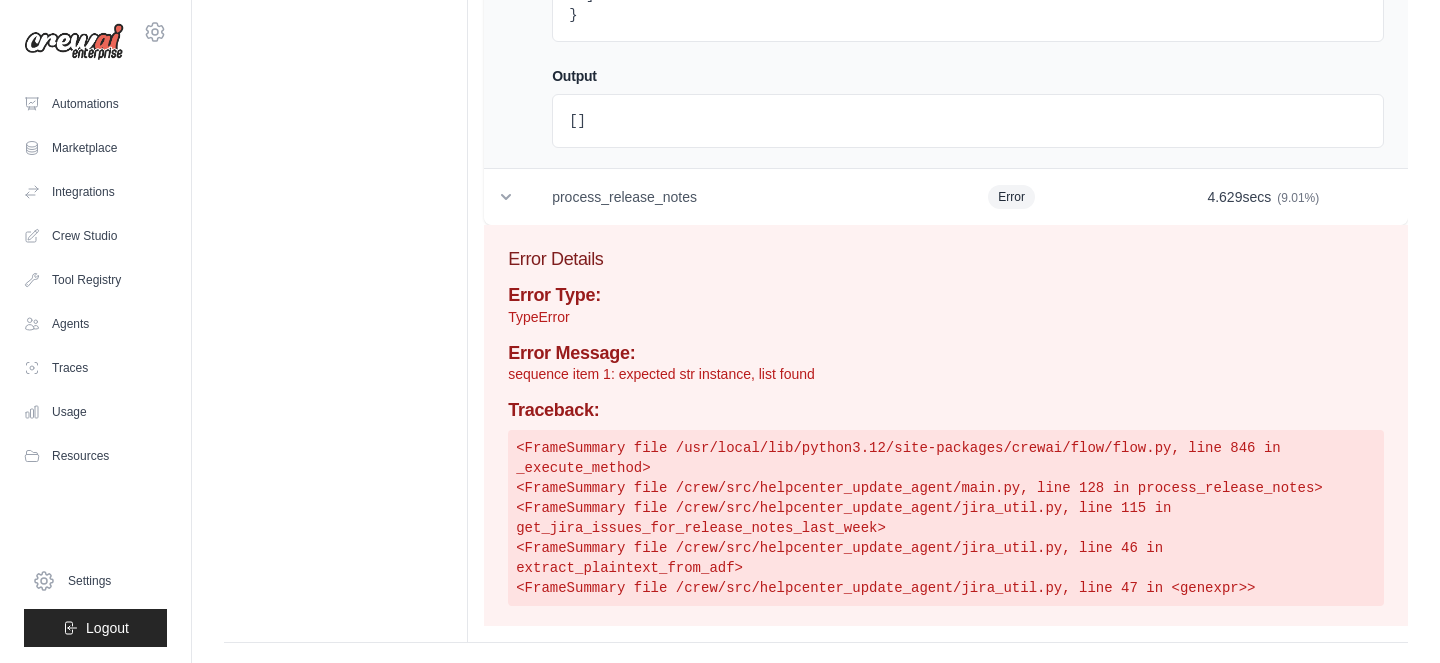 scroll, scrollTop: 2367, scrollLeft: 0, axis: vertical 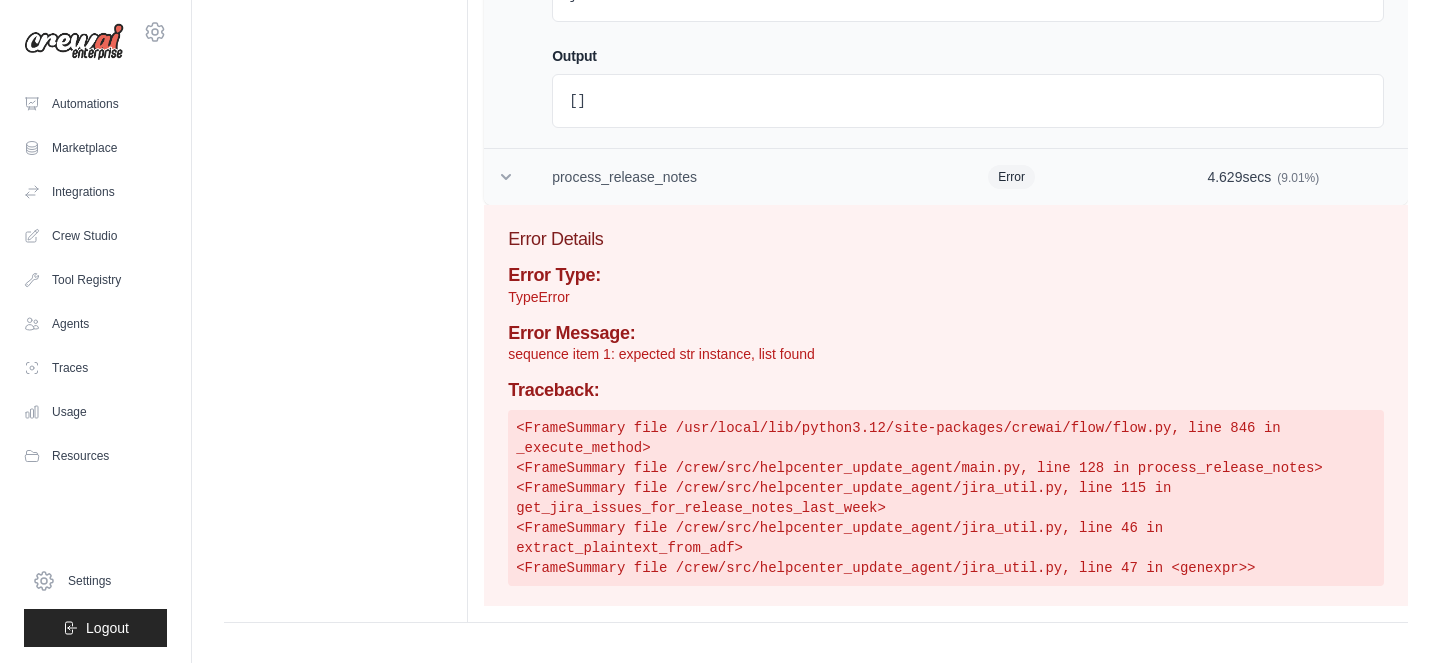 click at bounding box center [506, 177] 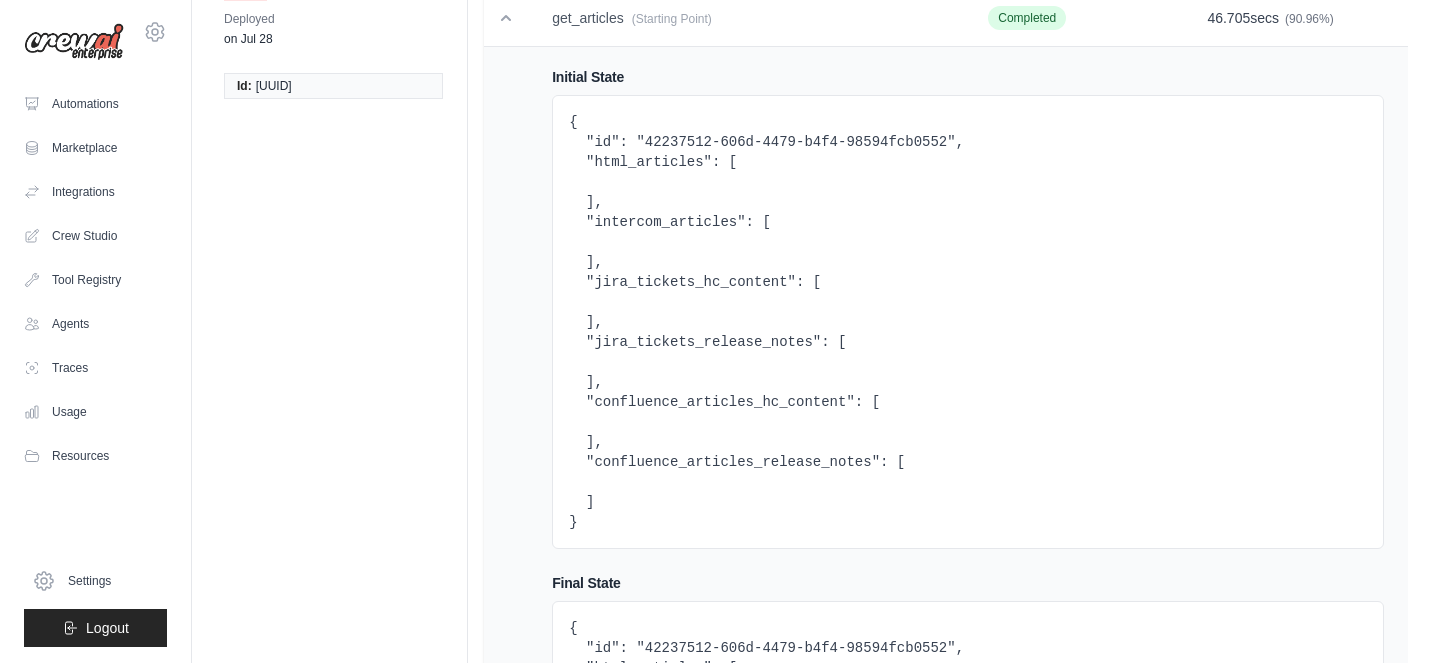 scroll, scrollTop: 0, scrollLeft: 0, axis: both 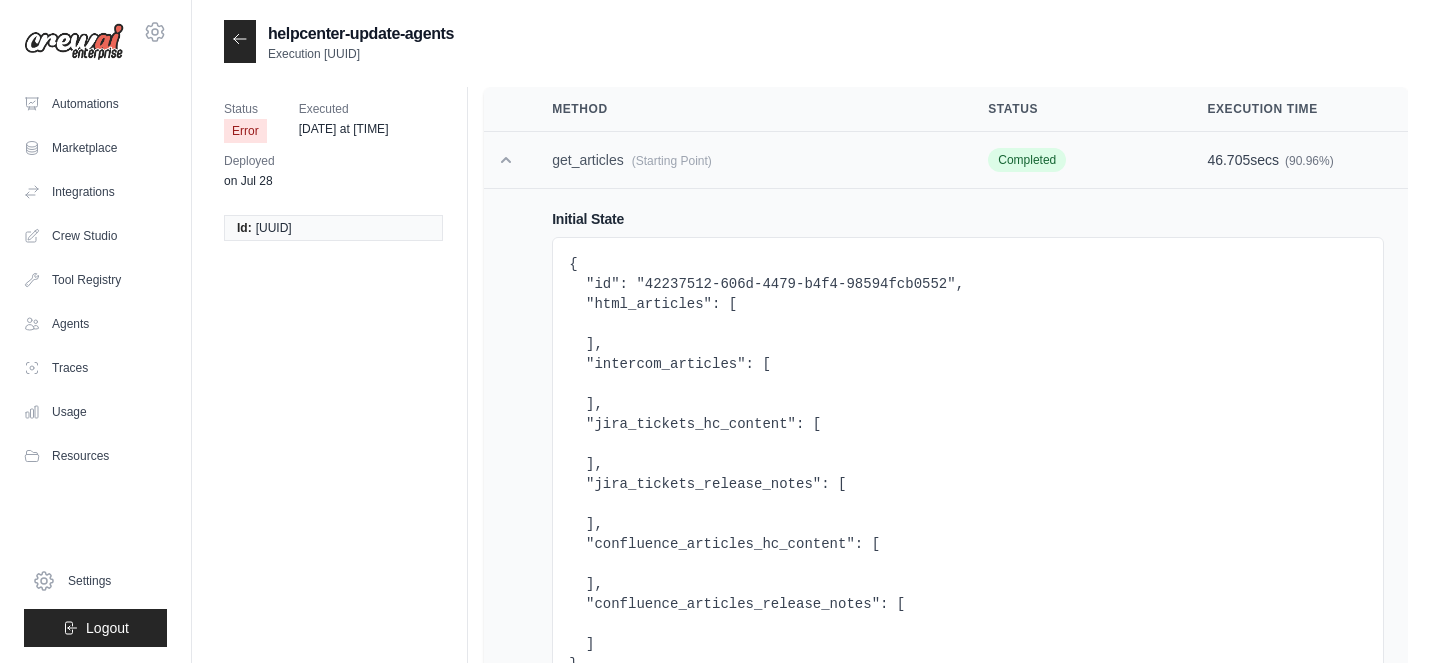 click 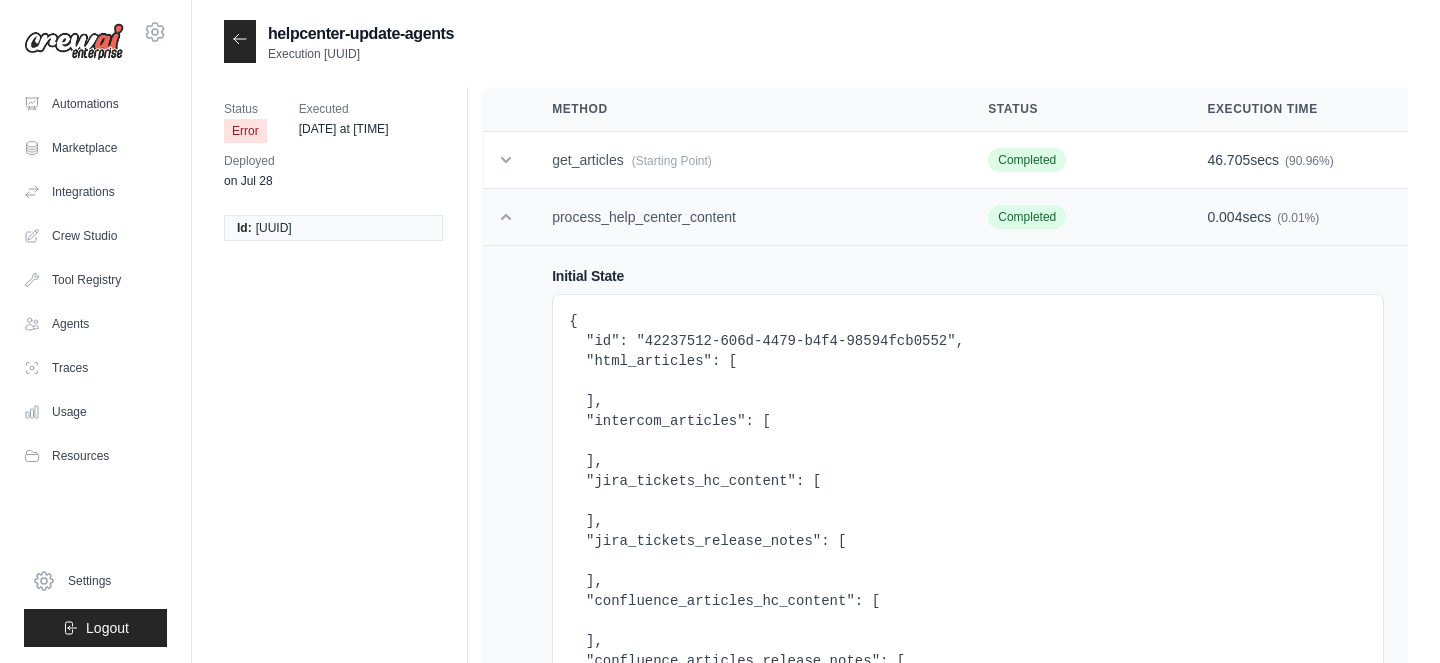 click at bounding box center [506, 217] 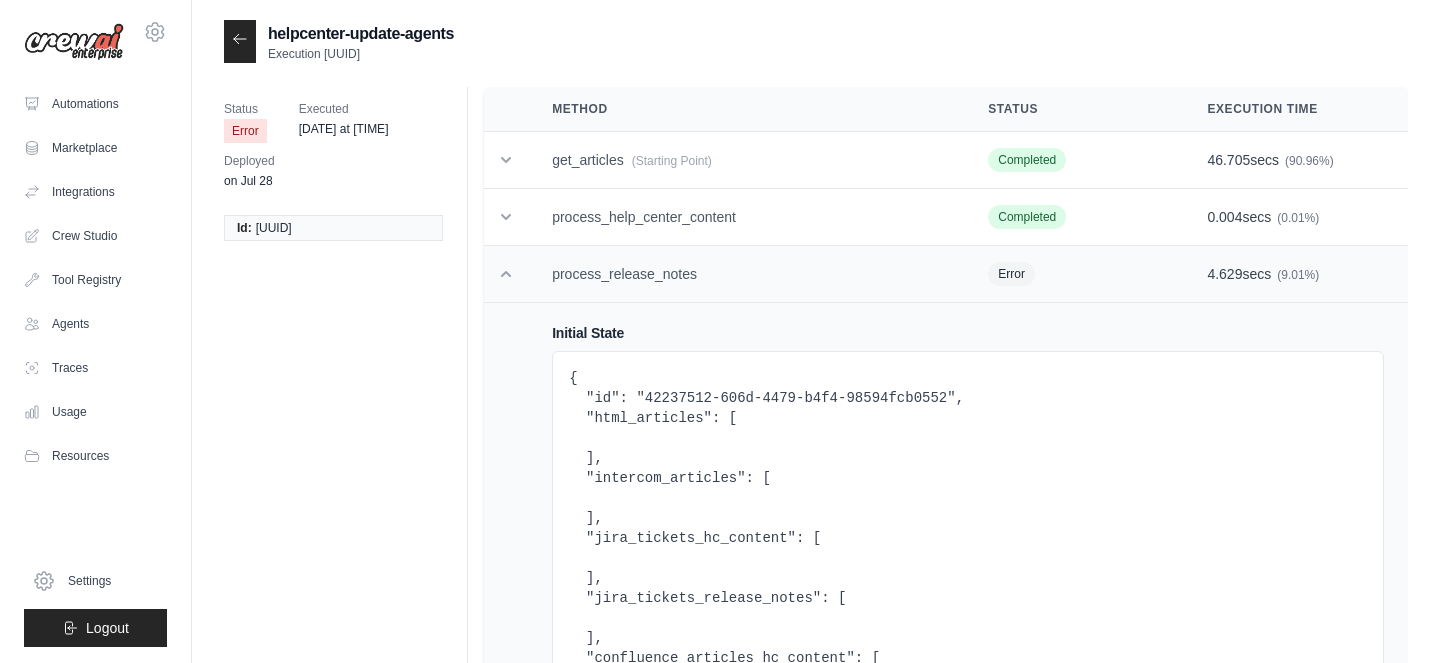 click 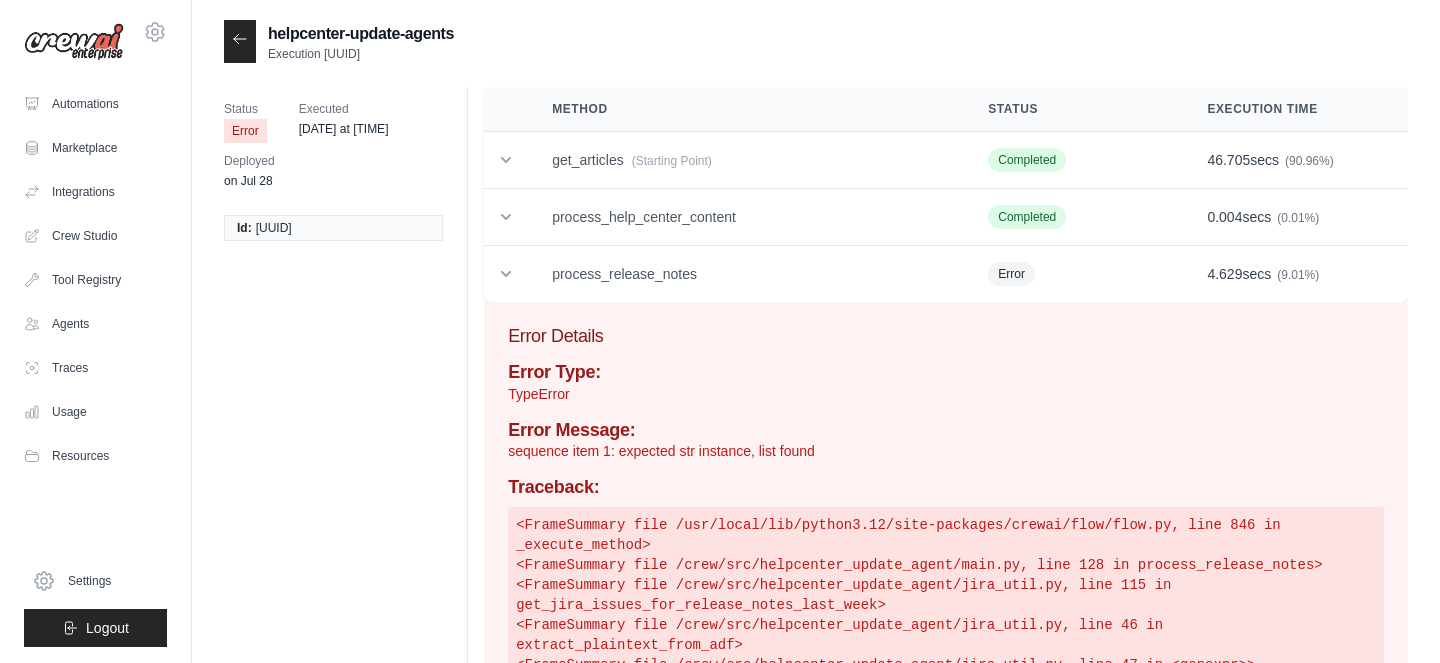 click 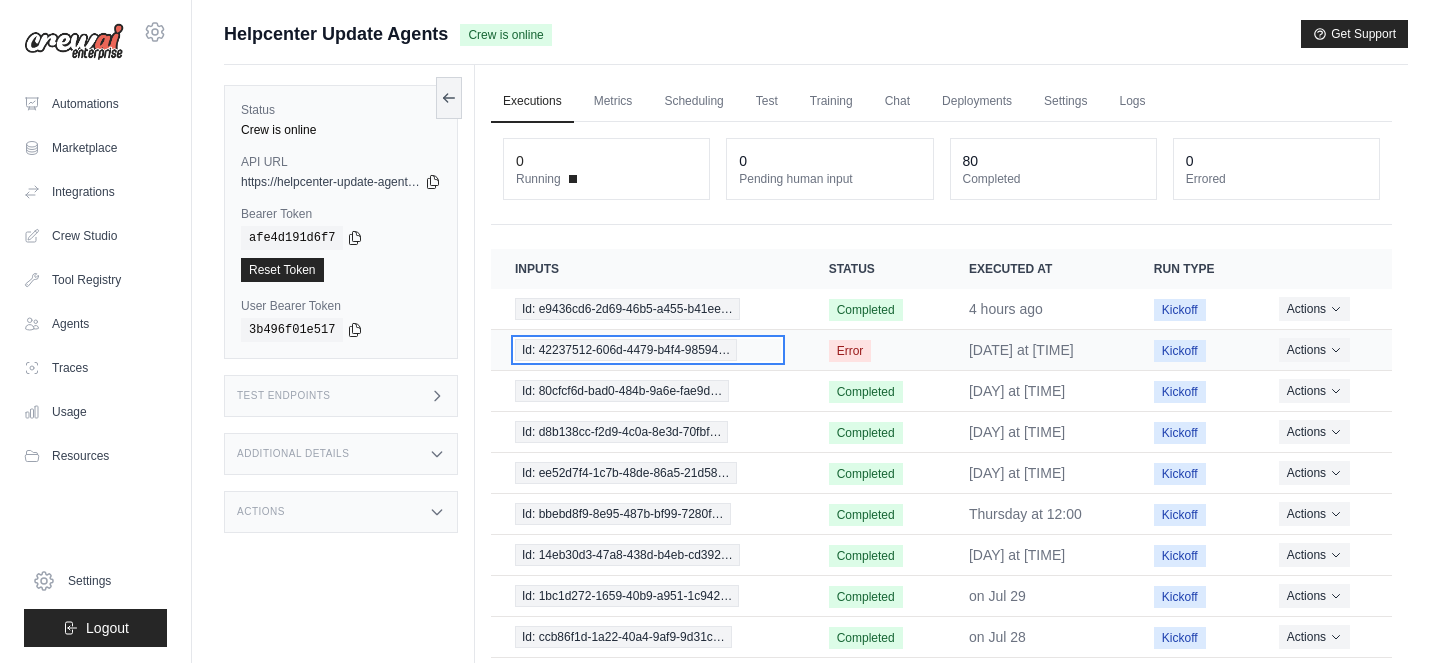 click on "Id:
42237512-606d-4479-b4f4-98594…" at bounding box center (626, 350) 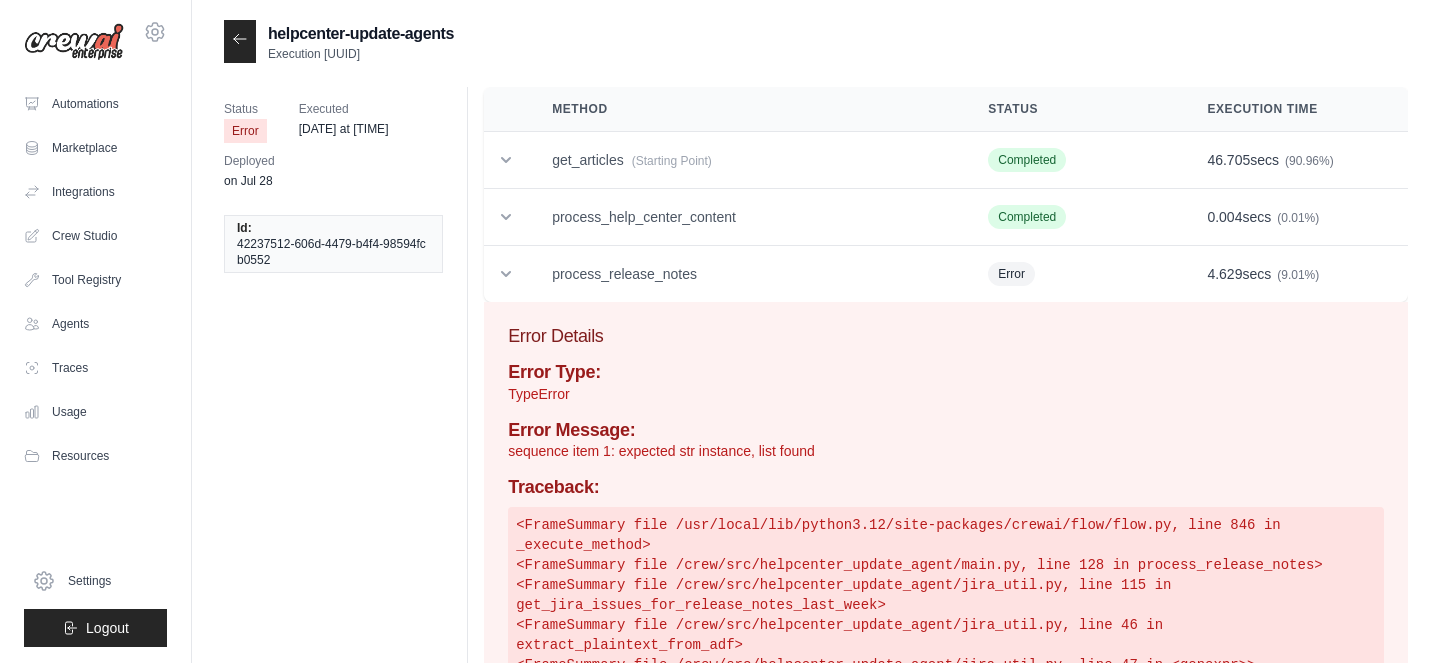 scroll, scrollTop: 0, scrollLeft: 0, axis: both 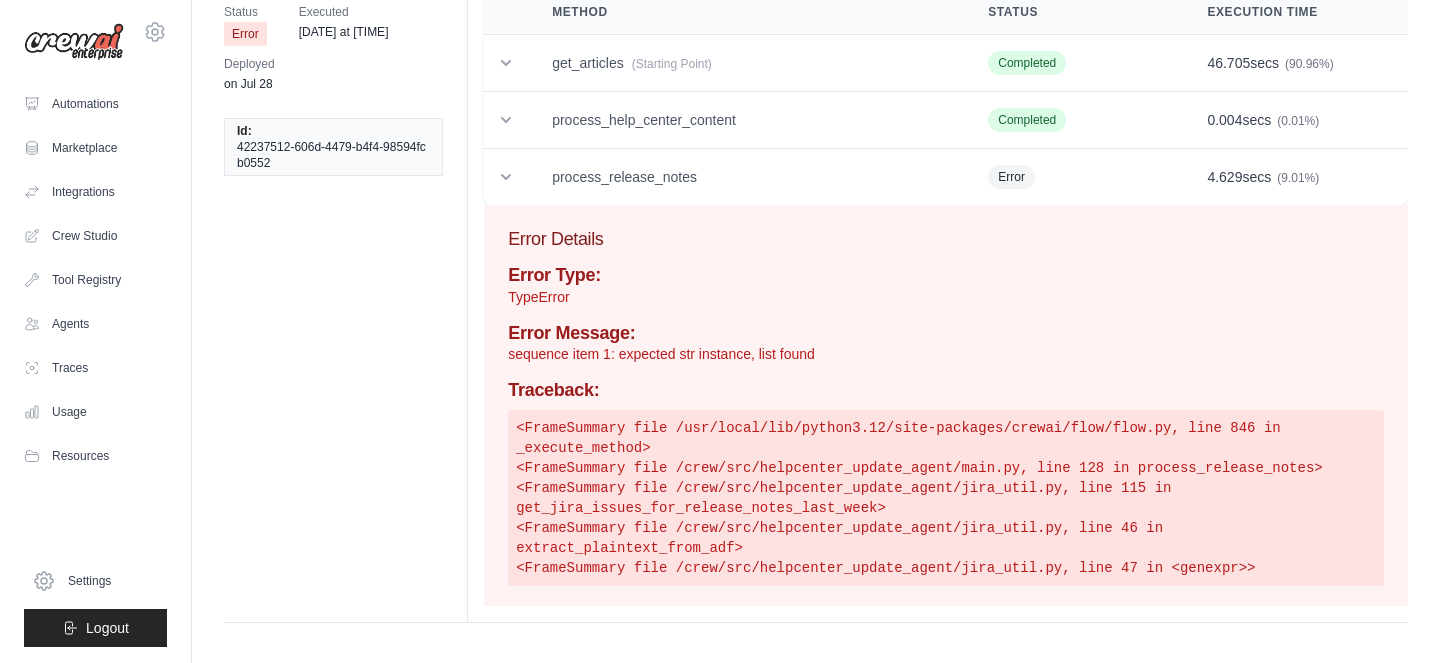 click on "<FrameSummary file /usr/local/lib/python3.12/site-packages/crewai/flow/flow.py, line 846 in _execute_method>
<FrameSummary file /crew/src/helpcenter_update_agent/main.py, line 128 in process_release_notes>
<FrameSummary file /crew/src/helpcenter_update_agent/jira_util.py, line 115 in get_jira_issues_for_release_notes_last_week>
<FrameSummary file /crew/src/helpcenter_update_agent/jira_util.py, line 46 in extract_plaintext_from_adf>
<FrameSummary file /crew/src/helpcenter_update_agent/jira_util.py, line 47 in <genexpr>>" at bounding box center (946, 498) 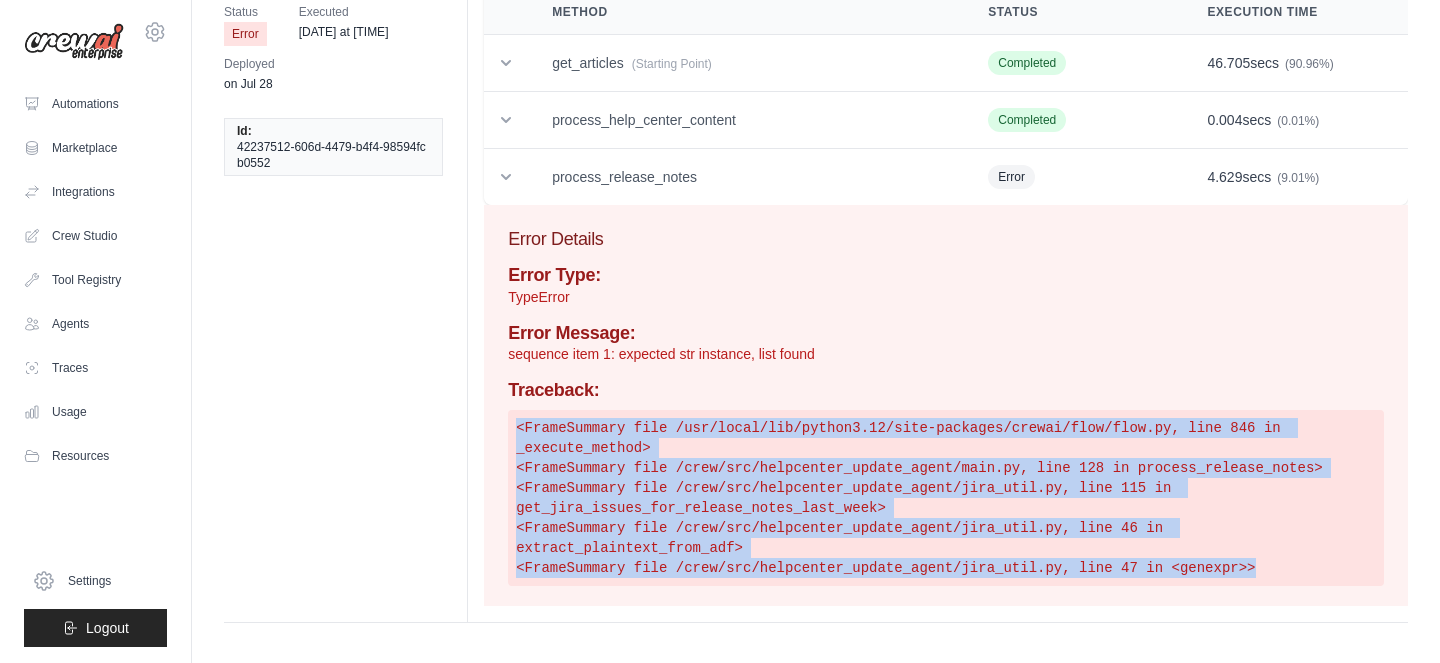drag, startPoint x: 1262, startPoint y: 568, endPoint x: 506, endPoint y: 415, distance: 771.3268 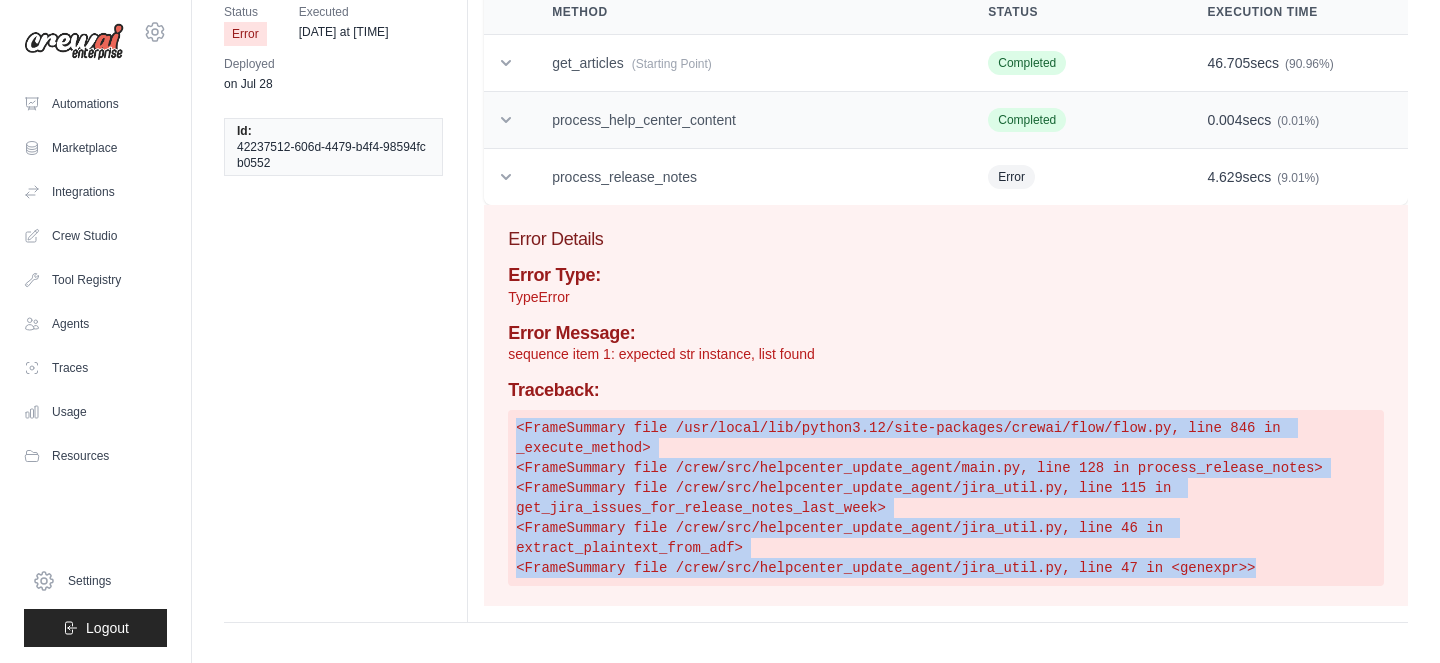 scroll, scrollTop: 0, scrollLeft: 0, axis: both 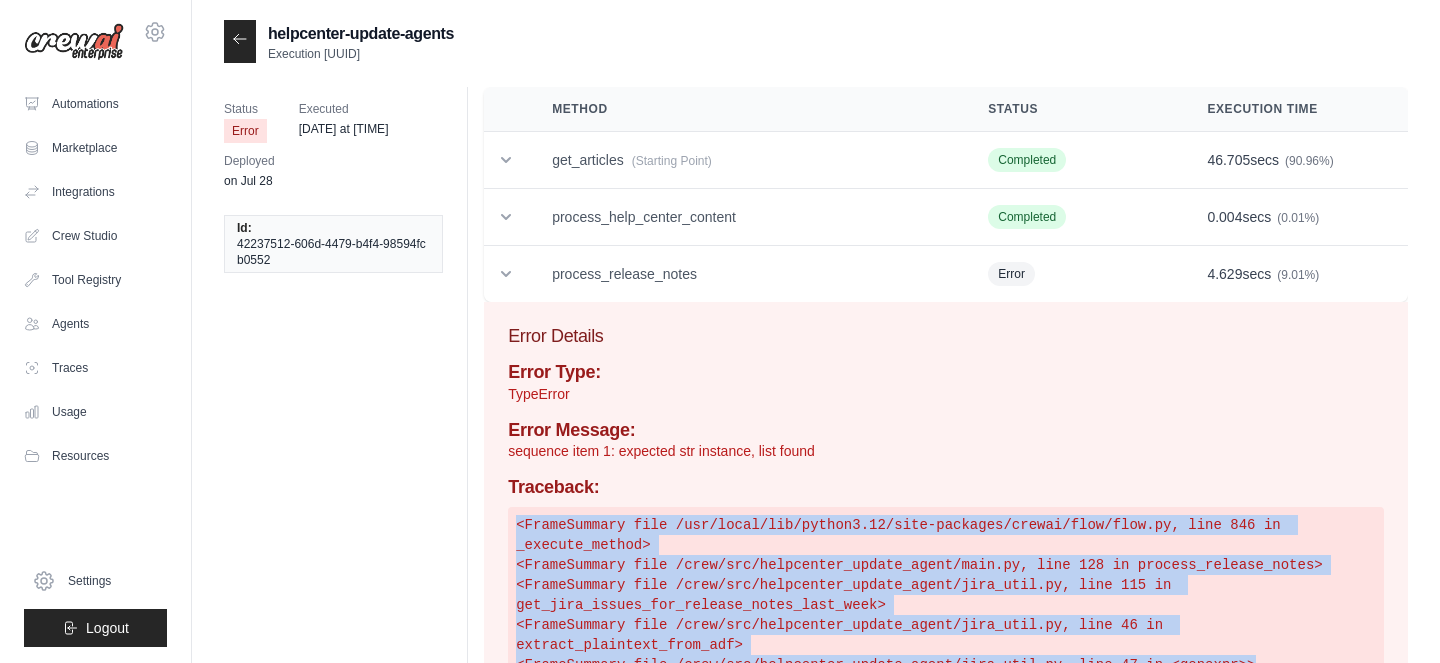 click 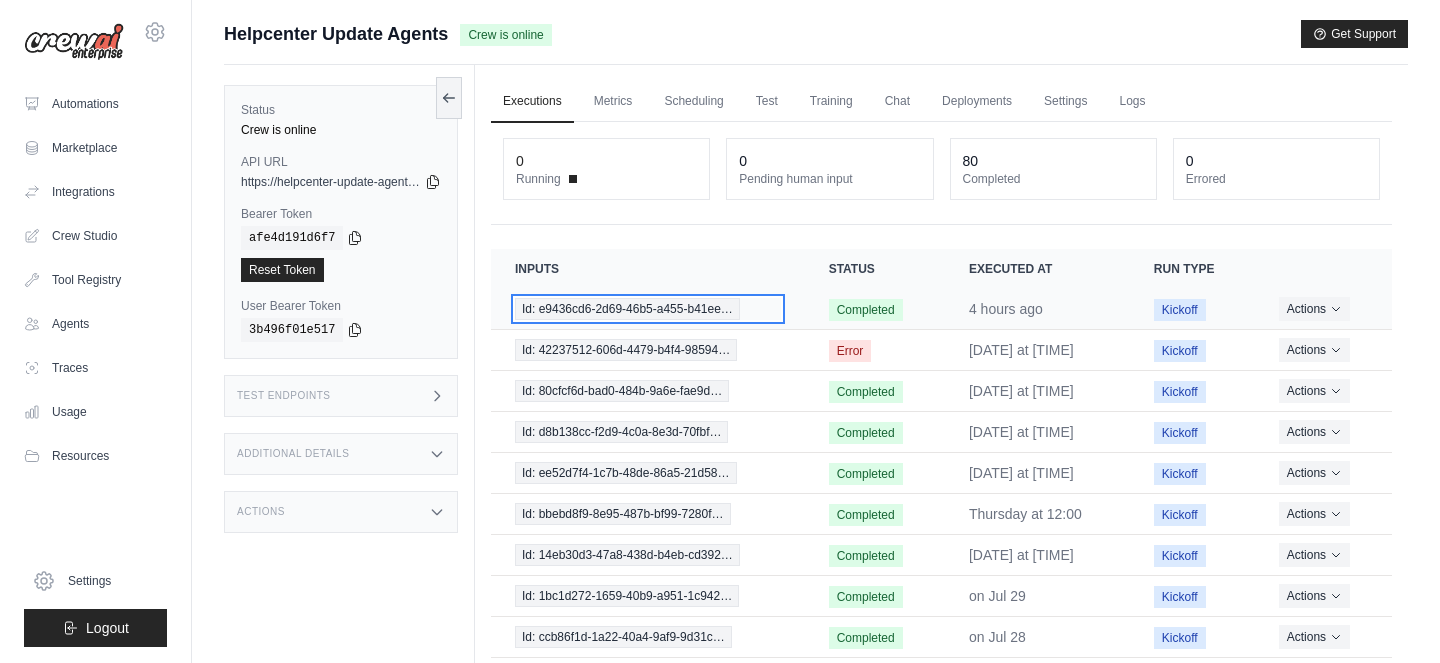 click on "Id:
e9436cd6-2d69-46b5-a455-b41ee…" at bounding box center (627, 309) 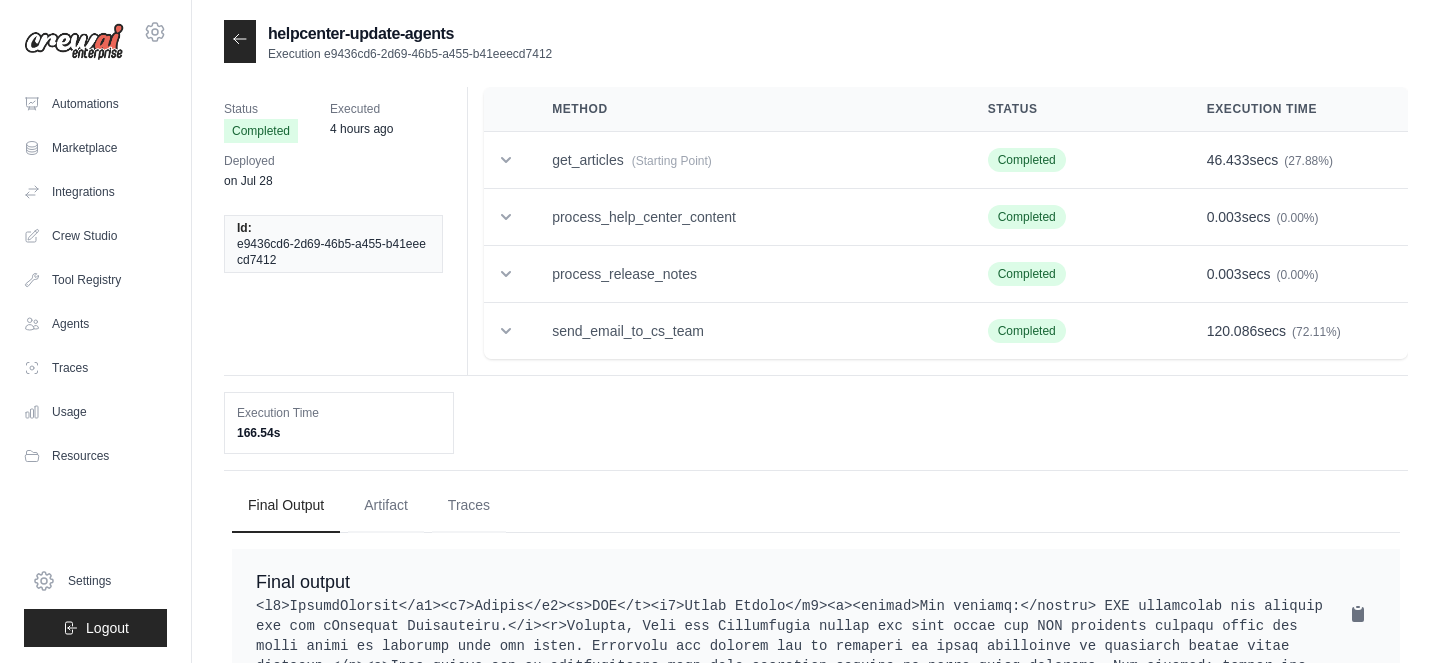 scroll, scrollTop: 0, scrollLeft: 0, axis: both 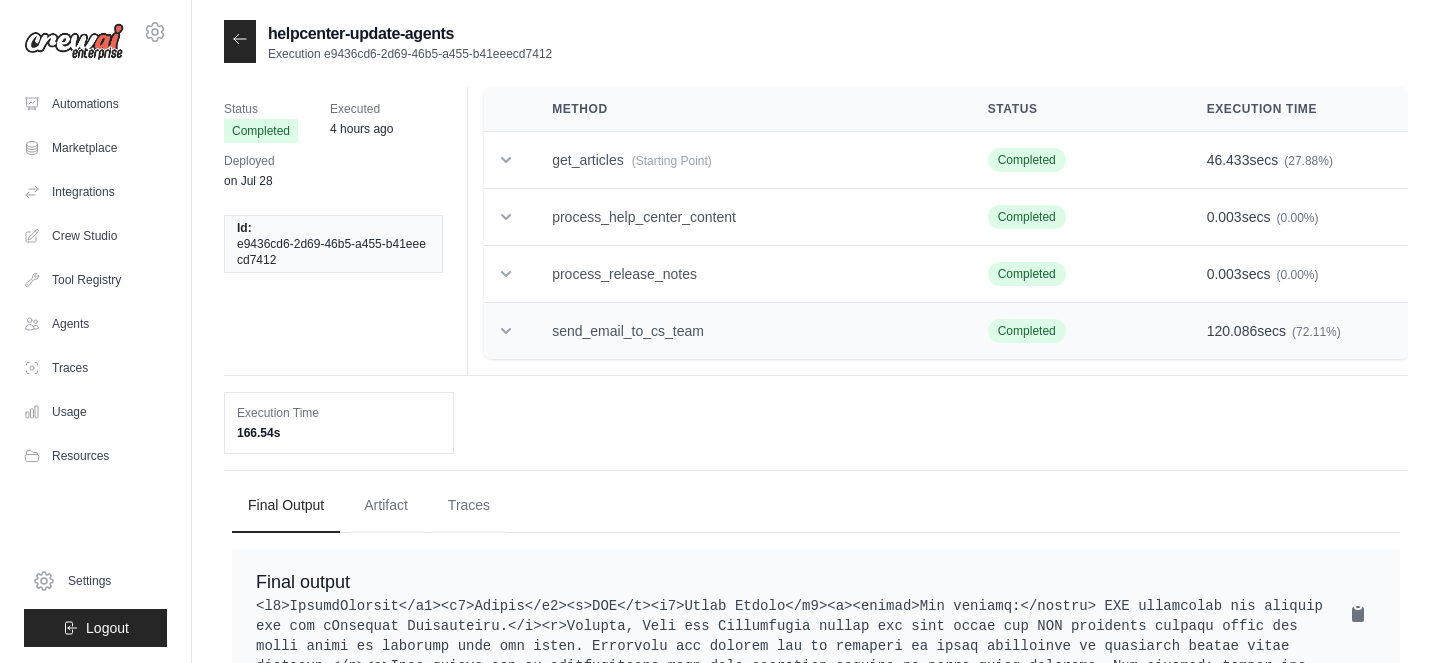 click 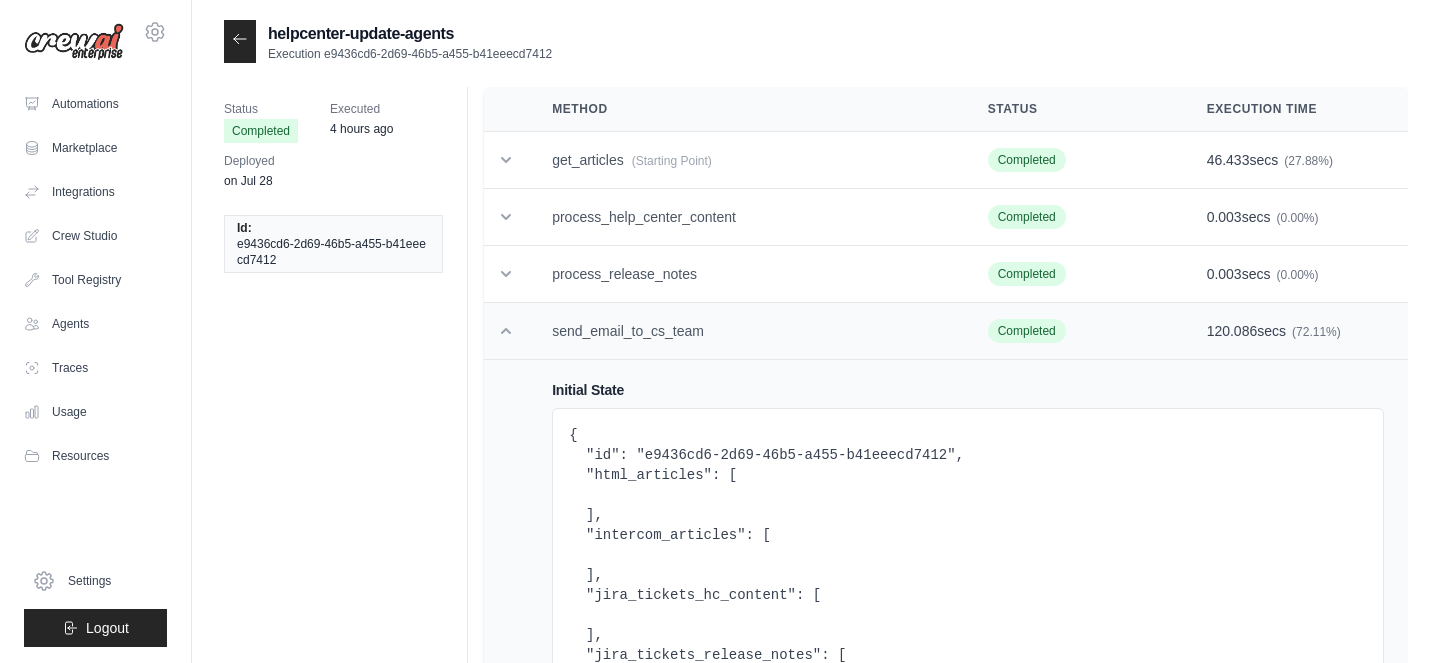 click 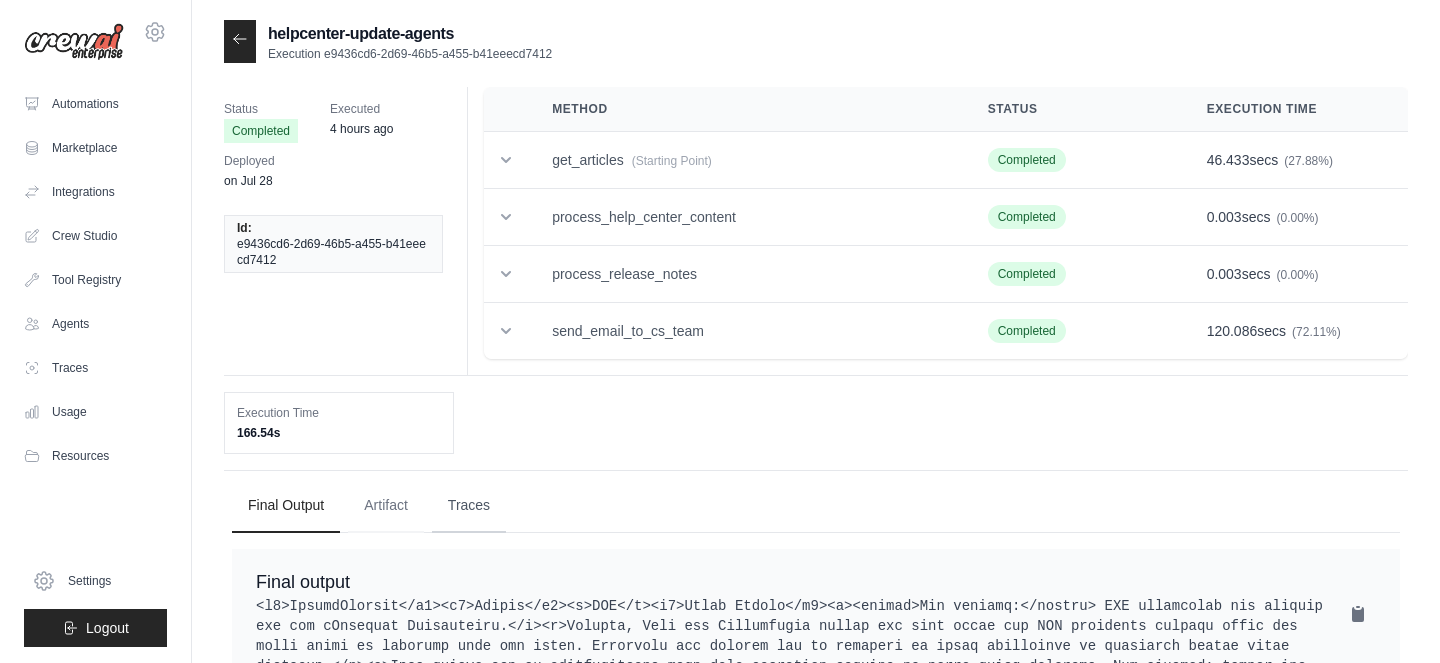 click on "Traces" at bounding box center [469, 506] 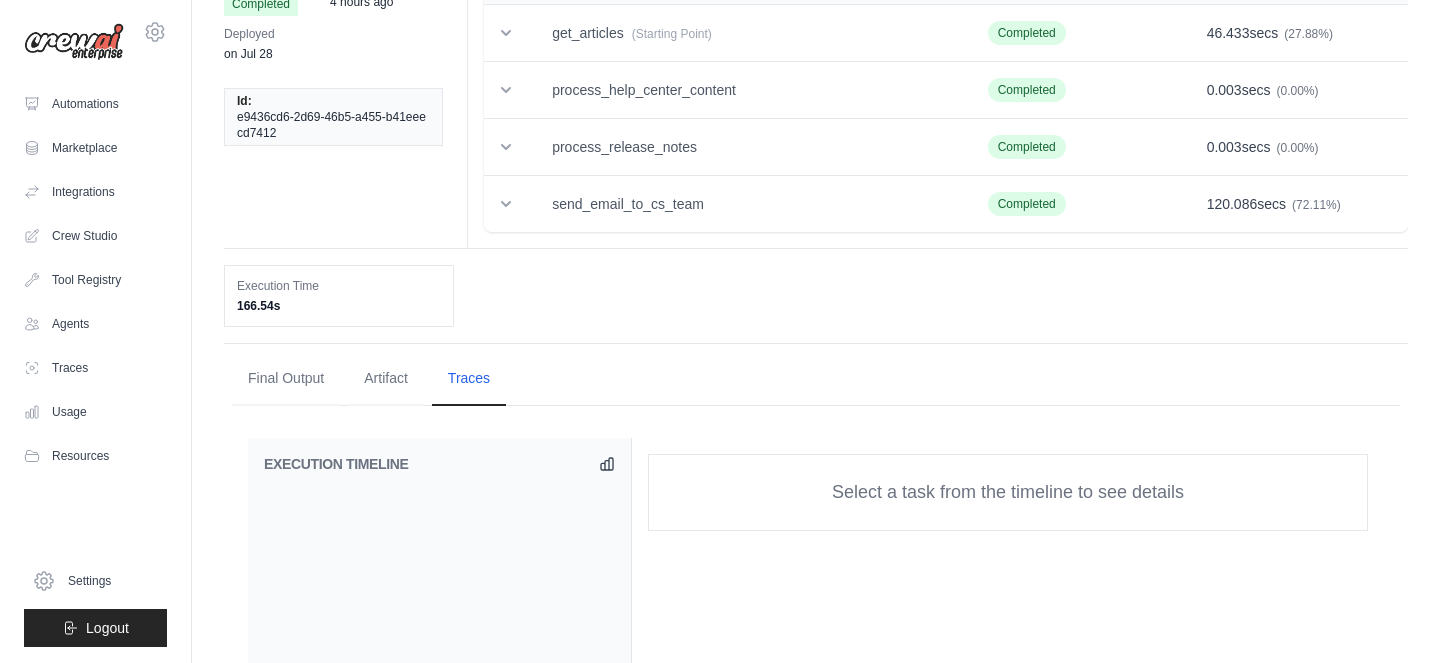 scroll, scrollTop: 0, scrollLeft: 0, axis: both 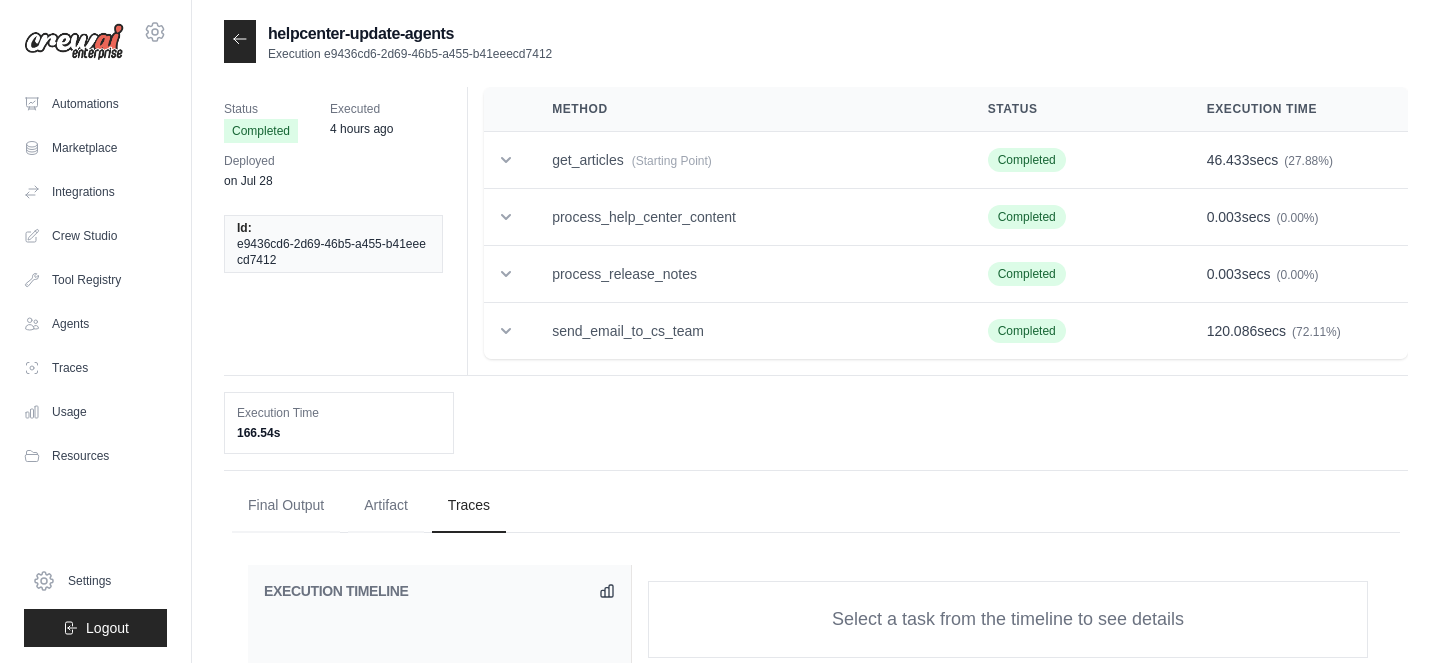 click at bounding box center (240, 41) 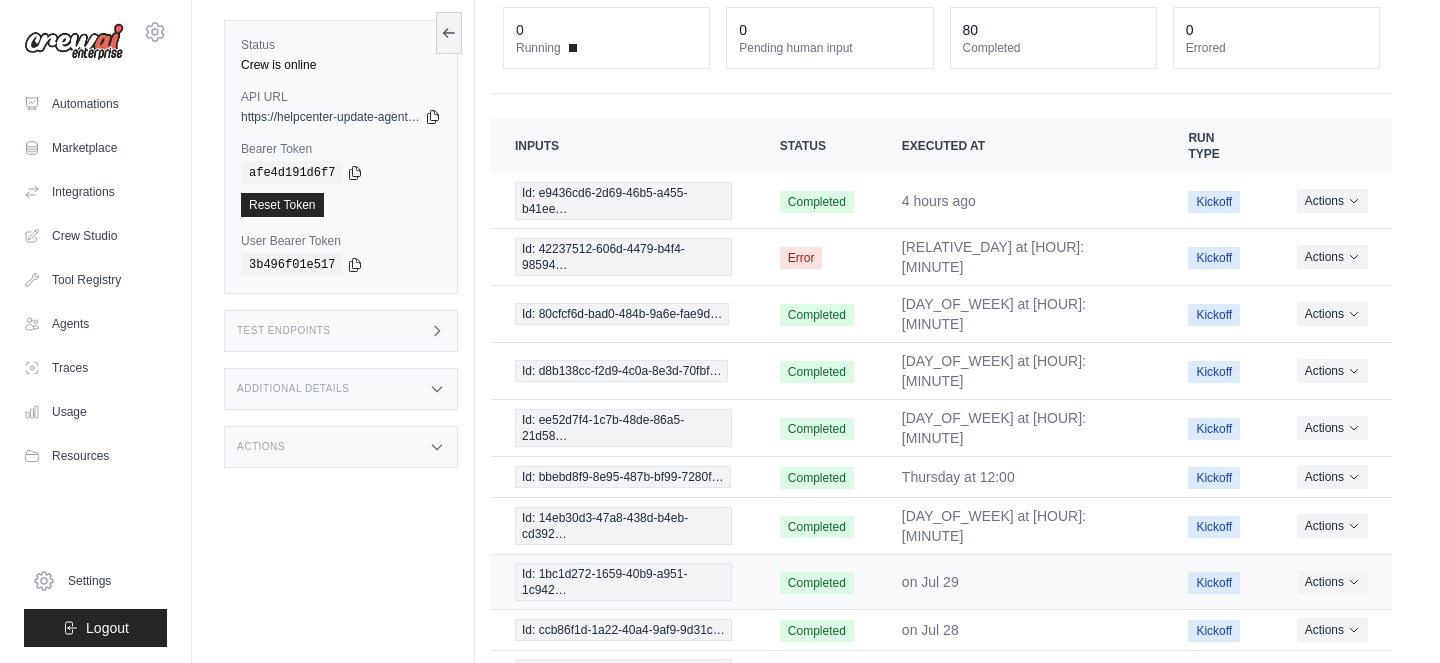 scroll, scrollTop: 0, scrollLeft: 0, axis: both 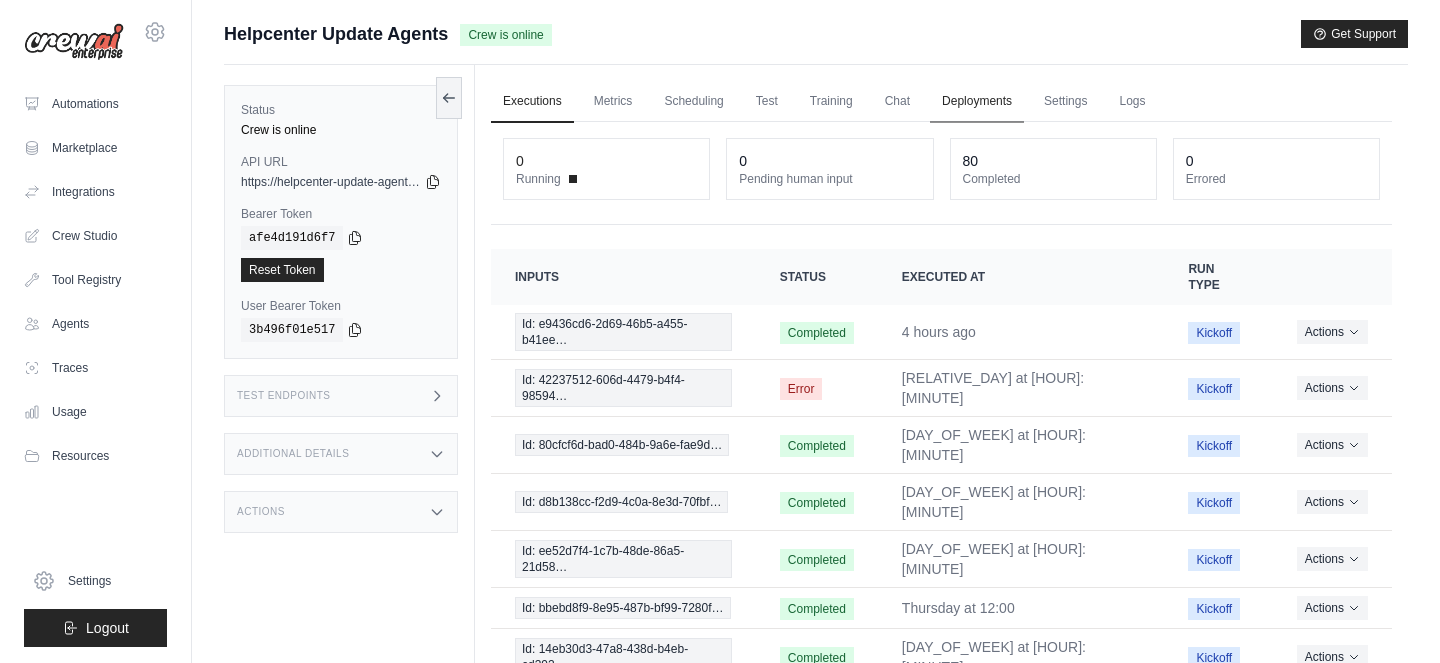 click on "Deployments" at bounding box center [977, 102] 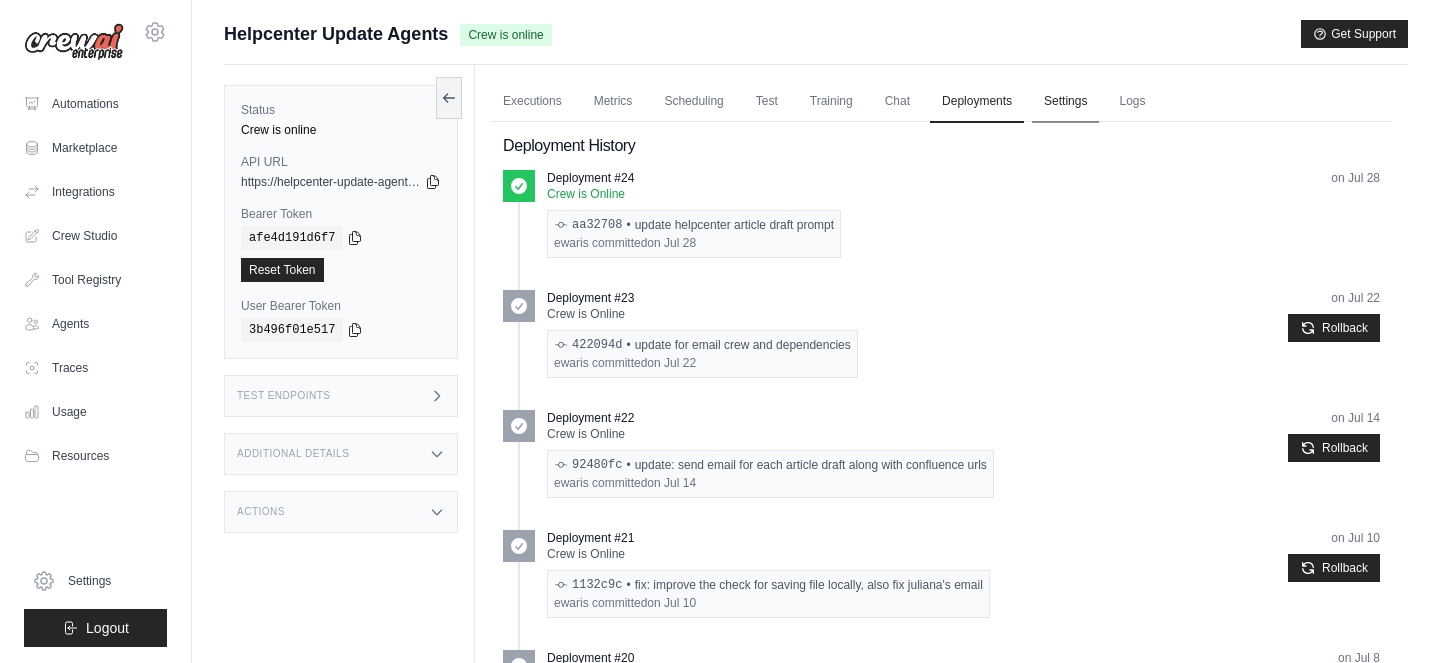 click on "Settings" at bounding box center (1065, 102) 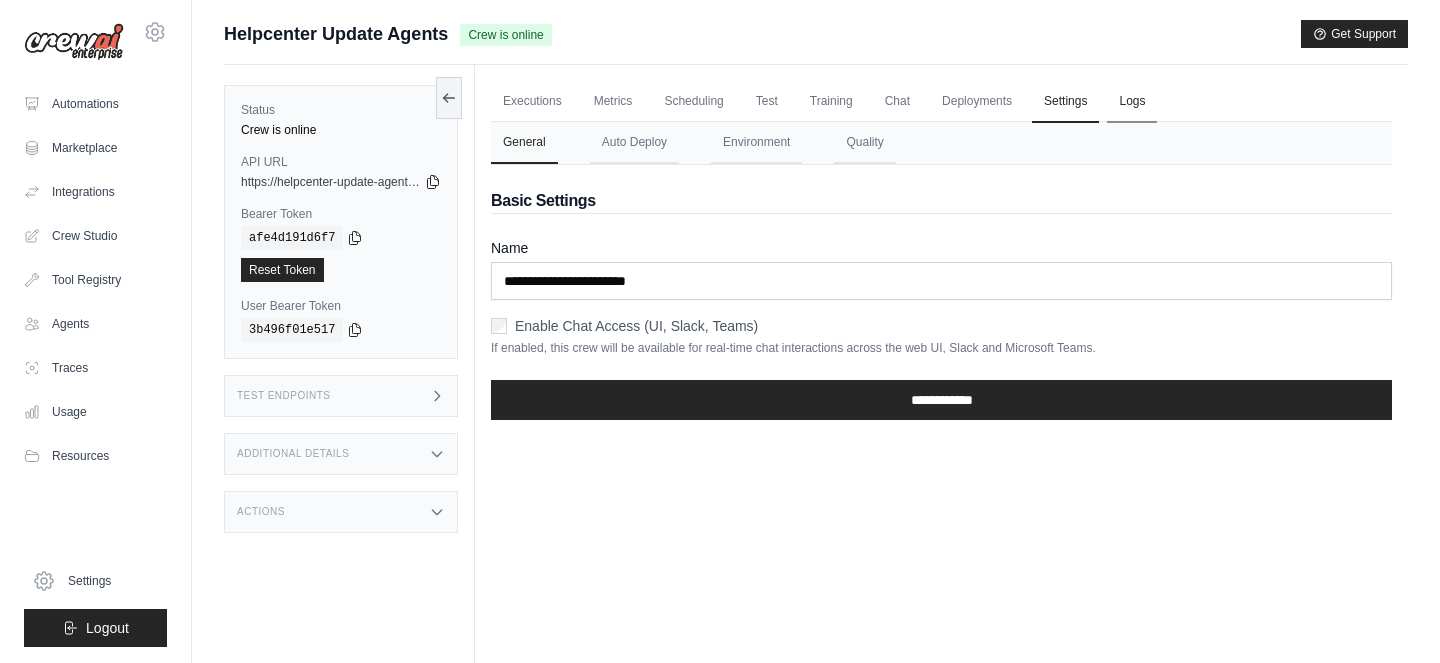 click on "Logs" at bounding box center (1132, 102) 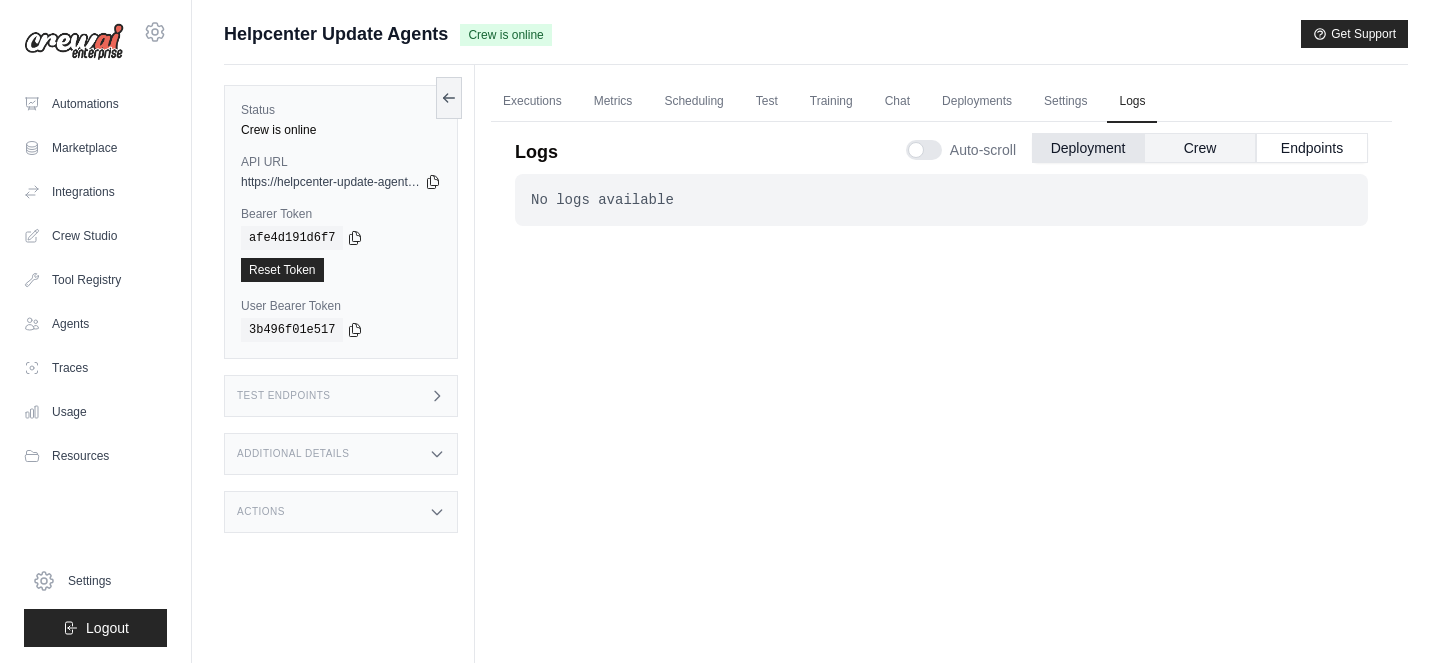 click on "Crew" at bounding box center [1200, 148] 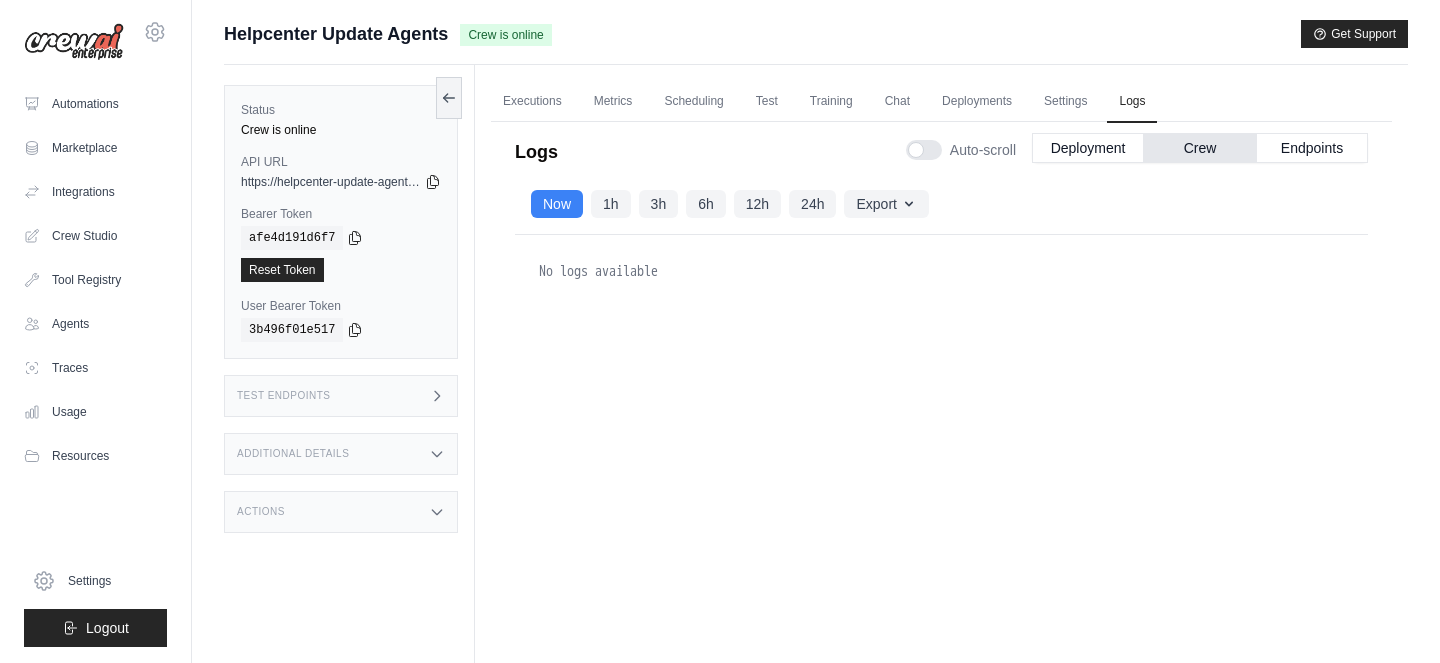 click on "6h" at bounding box center [706, 204] 